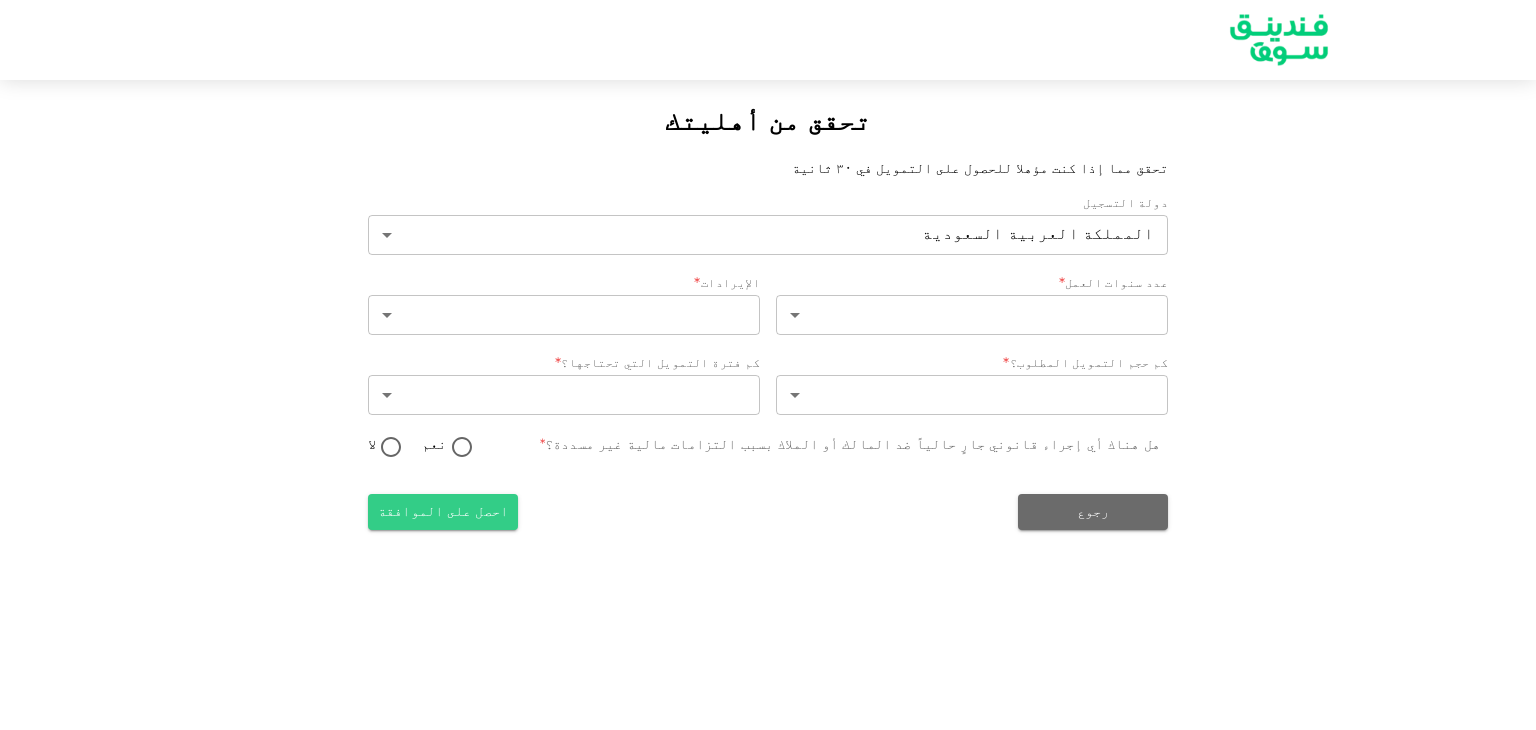 scroll, scrollTop: 0, scrollLeft: 0, axis: both 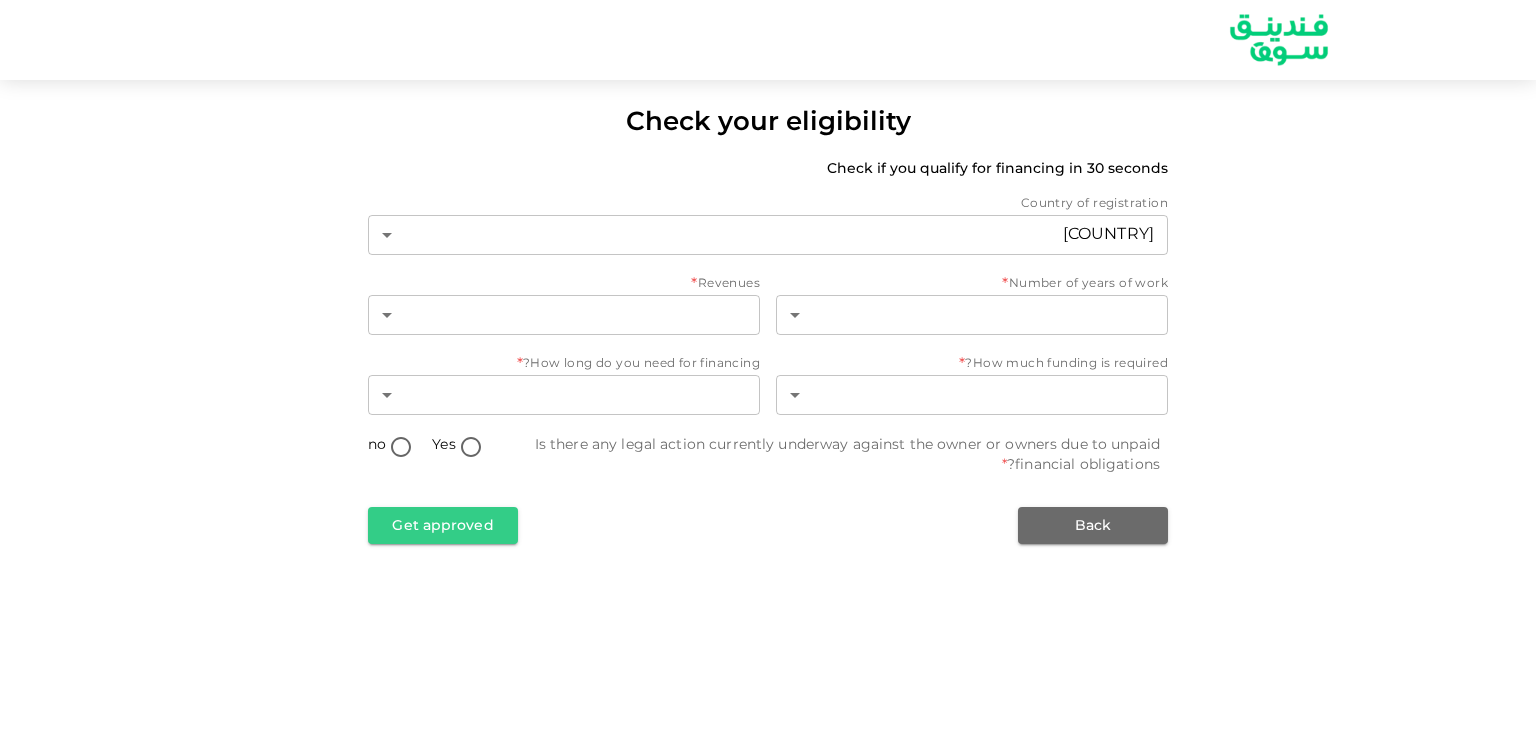 click on "Check your eligibility Check if you qualify for financing in 30 seconds   Country of registration Kingdom of Saudi Arabia 2 ​   Number of years of work * ​ ​   Revenues * ​ ​   How much funding is required? * ​ ​   How long do you need for financing? * ​ ​ Is there any legal action currently underway against the owner or owners due to unpaid financial obligations?  * Yes no Back Get approved" at bounding box center (768, 324) 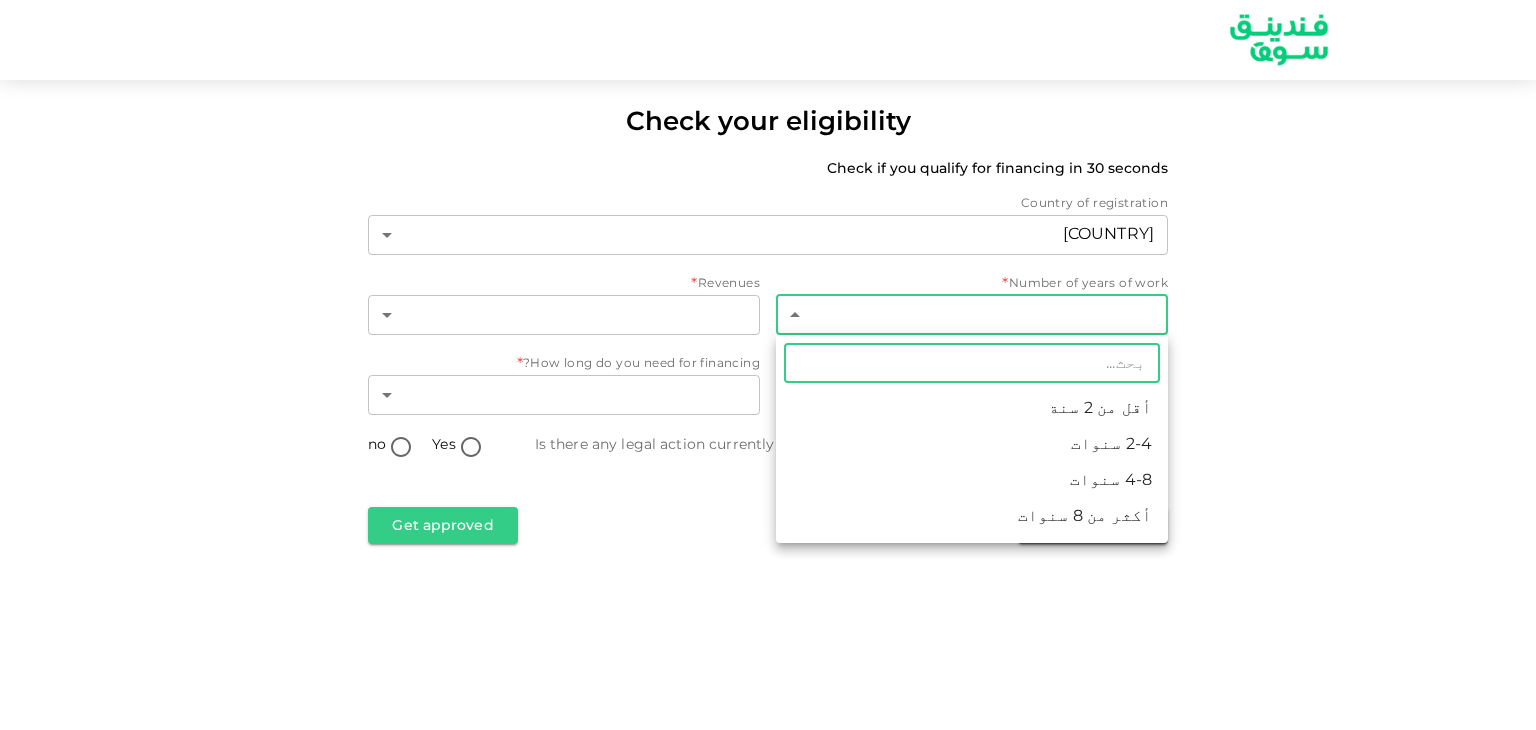 click on "Check your eligibility Check if you qualify for financing in 30 seconds   Country of registration Kingdom of Saudi Arabia 2 ​   Number of years of work * ​ ​   Revenues * ​ ​   How much funding is required? * ​ ​   How long do you need for financing? * ​ ​ Is there any legal action currently underway against the owner or owners due to unpaid financial obligations?  * Yes no Back Get approved
Original text Rate this translation Your feedback will be used to help improve Google Translate ​ أقل من 2 سنة 2-4 سنوات 4-8 سنوات أكثر من 8 سنوات" at bounding box center (768, 365) 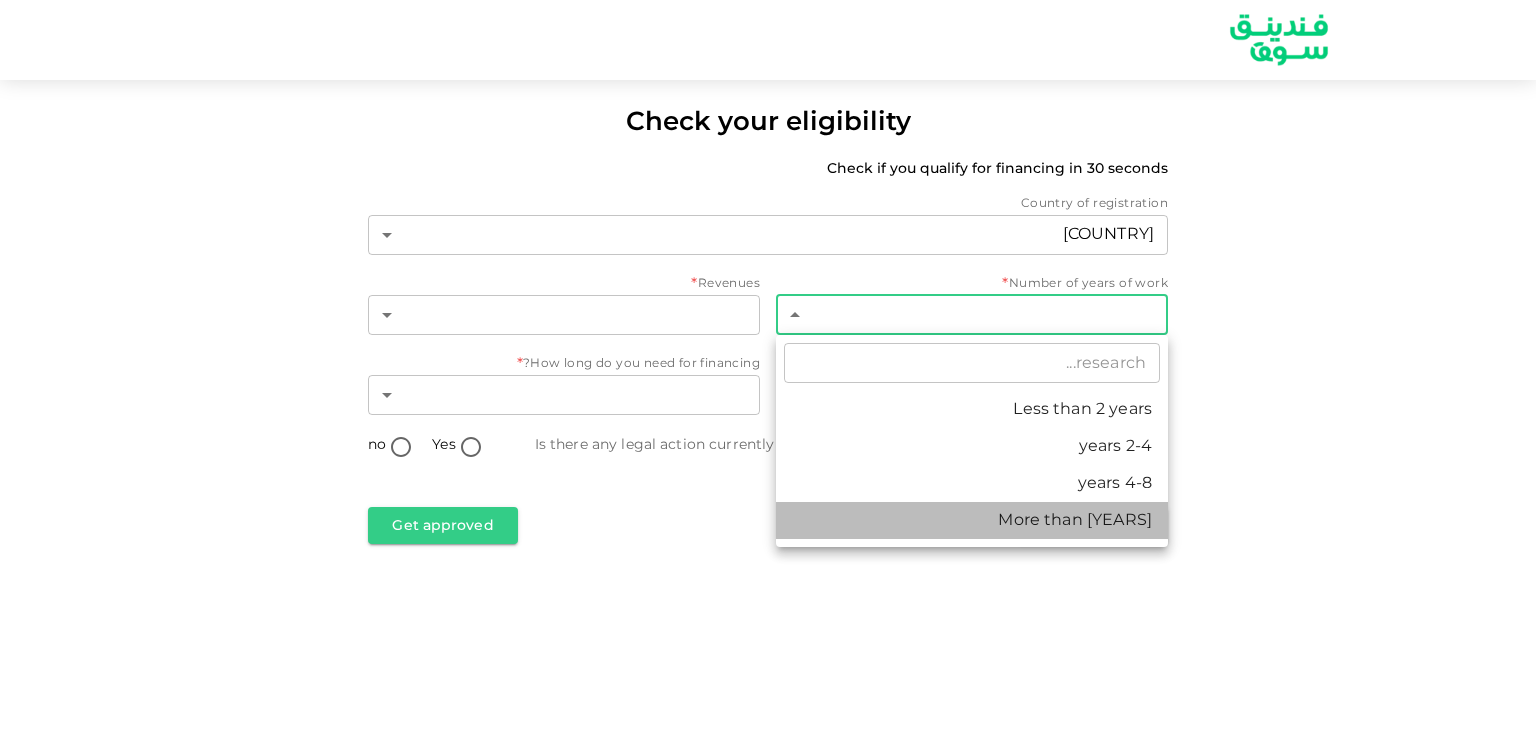 click on "More than 8 years" at bounding box center (972, 520) 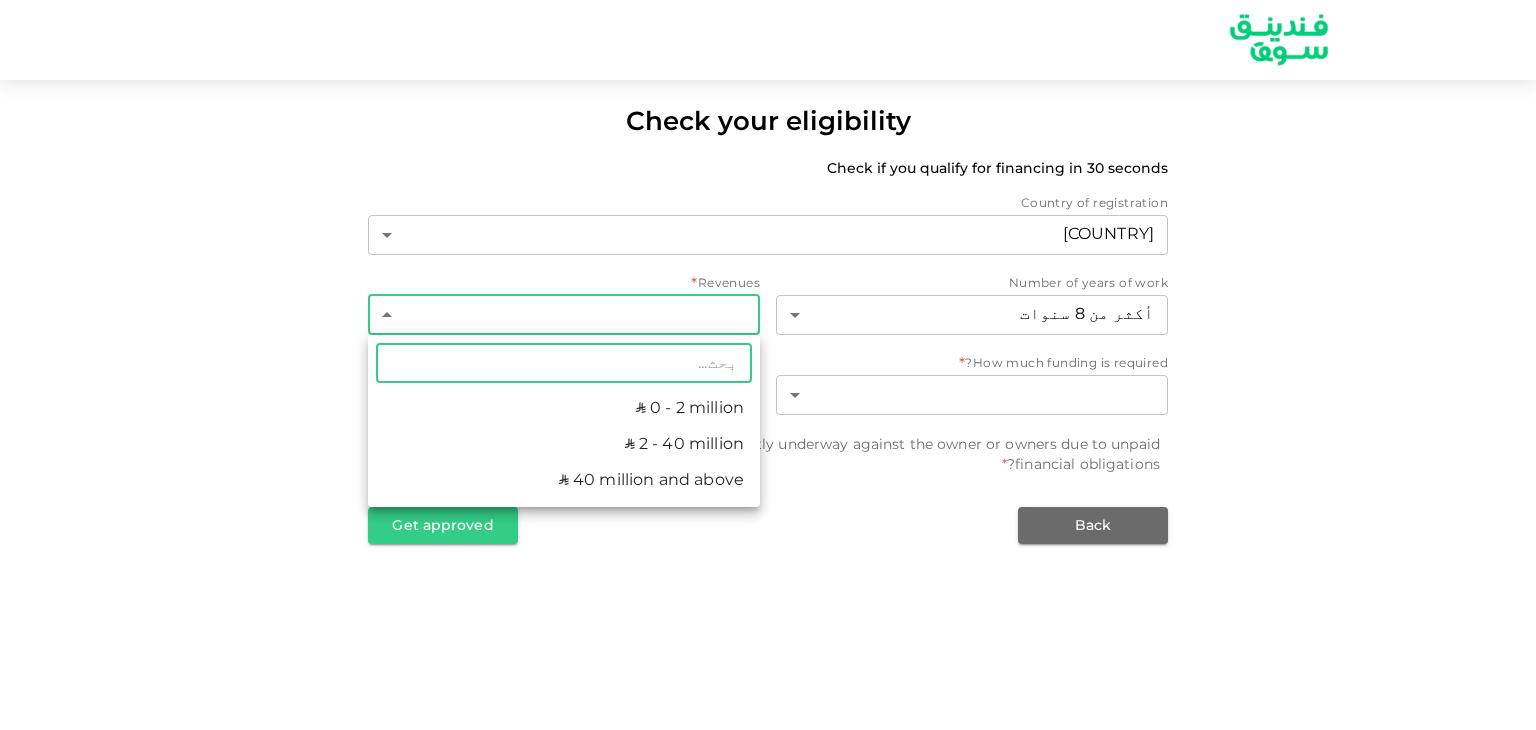 click on "Check your eligibility Check if you qualify for financing in 30 seconds   Country of registration Kingdom of Saudi Arabia 2 ​   Number of years of work أكثر من 8 سنوات 4 ​   Revenues * ​ ​   How much funding is required? * ​ ​   How long do you need for financing? * ​ ​ Is there any legal action currently underway against the owner or owners due to unpaid financial obligations?  * Yes no Back Get approved
Original text Rate this translation Your feedback will be used to help improve Google Translate ​ ʢ 0 - 2 million ʢ 2 - 40 million ʢ 40 million and above" at bounding box center (768, 365) 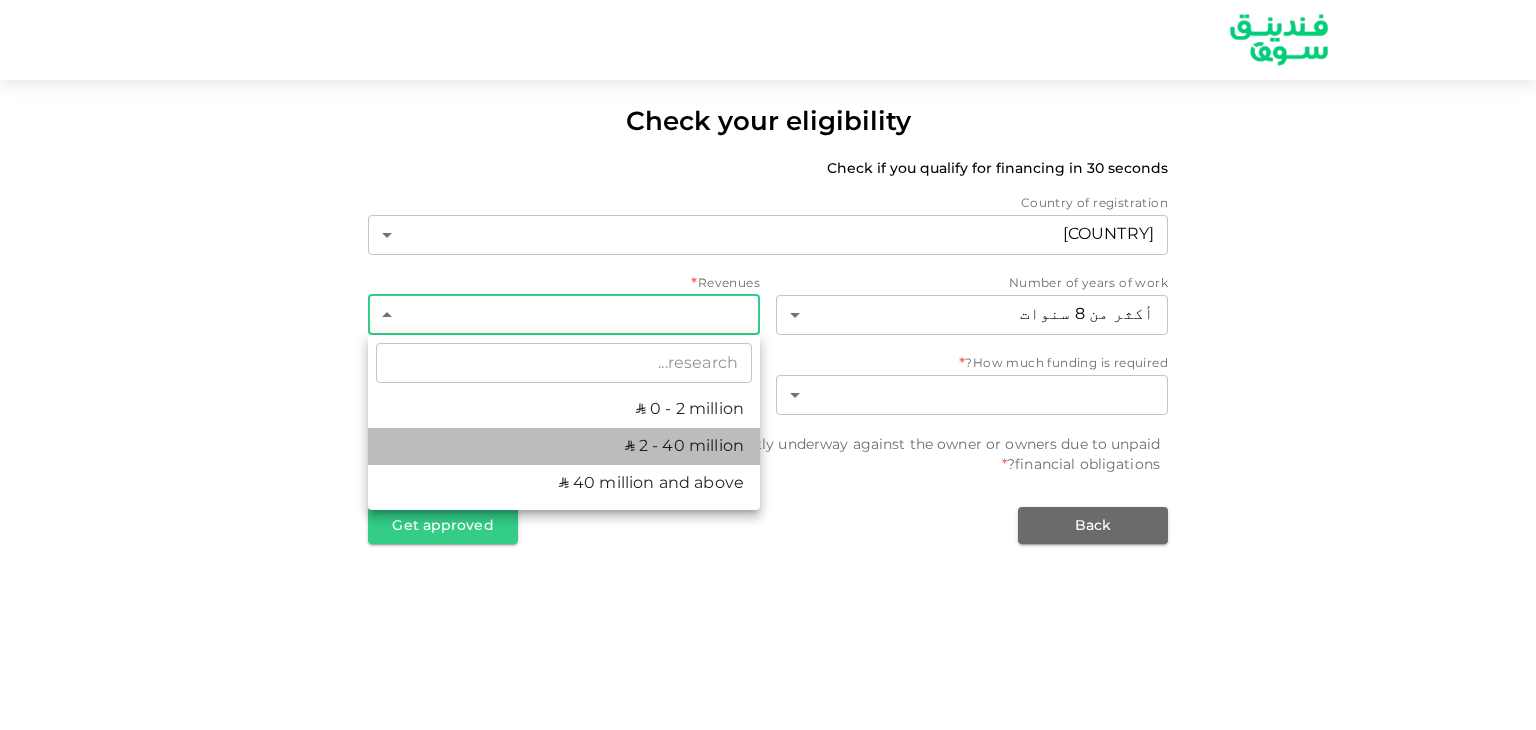 click on "ʢ 2 - 40 million" at bounding box center (684, 446) 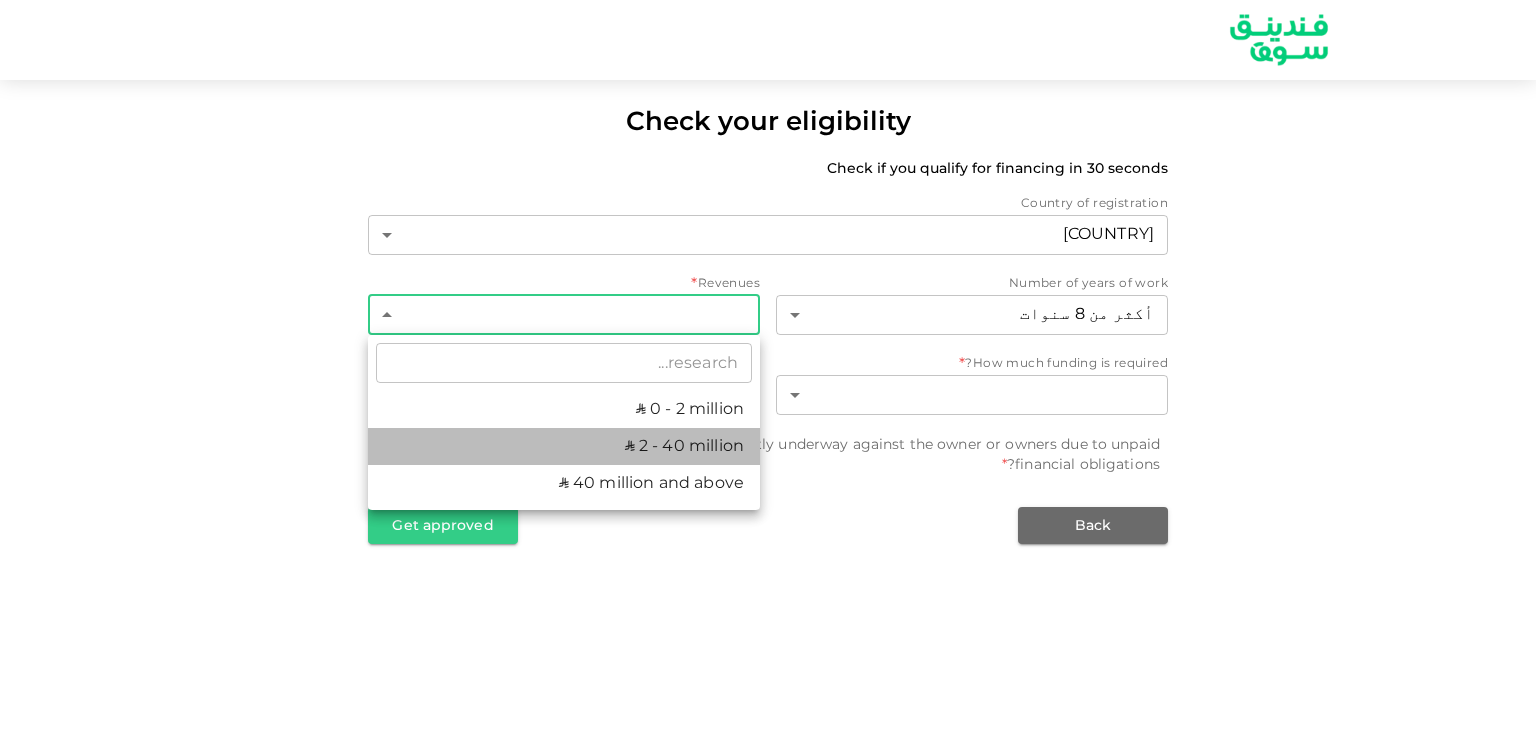 type on "2" 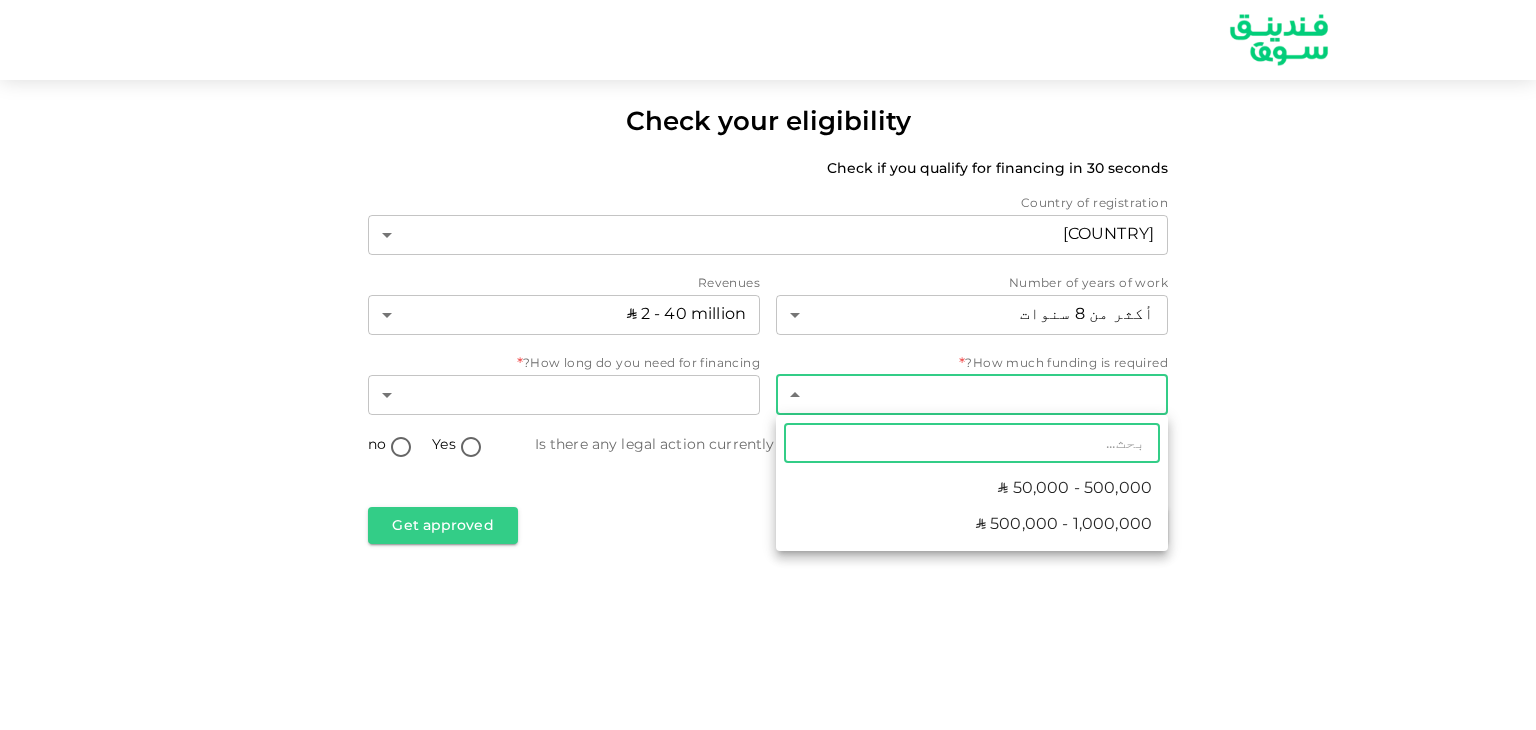 click on "Check your eligibility Check if you qualify for financing in 30 seconds   Country of registration Kingdom of Saudi Arabia 2 ​   Number of years of work أكثر من 8 سنوات 4 ​   Revenues ʢ 2 - 40 million 2 ​   How much funding is required? * ​ ​   How long do you need for financing? * ​ ​ Is there any legal action currently underway against the owner or owners due to unpaid financial obligations?  * Yes no Back Get approved
Original text Rate this translation Your feedback will be used to help improve Google Translate ​ ʢ 50,000 - 500,000 ʢ 500,000 - 1,000,000" at bounding box center [768, 365] 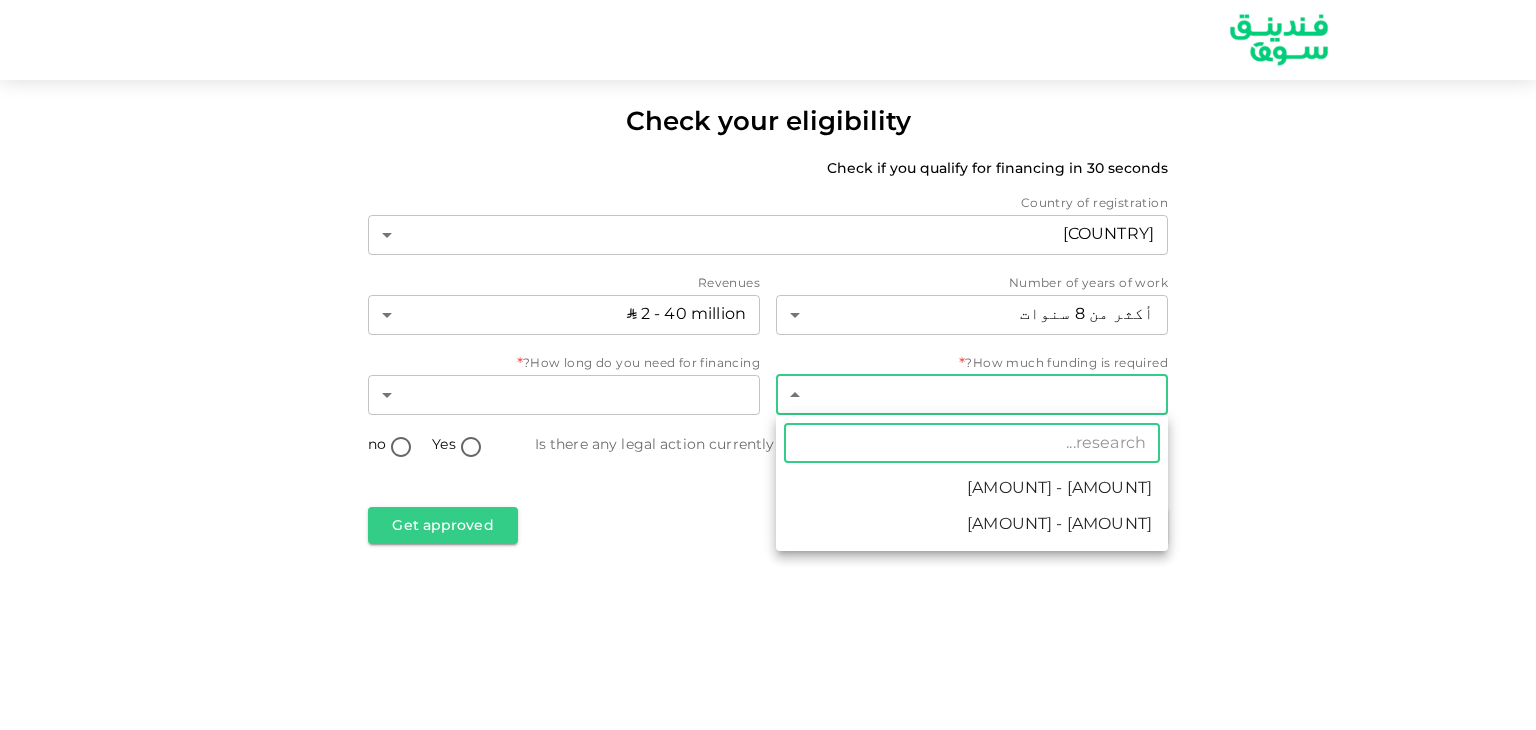 click on "500,000 - 1,000,000" at bounding box center [972, 525] 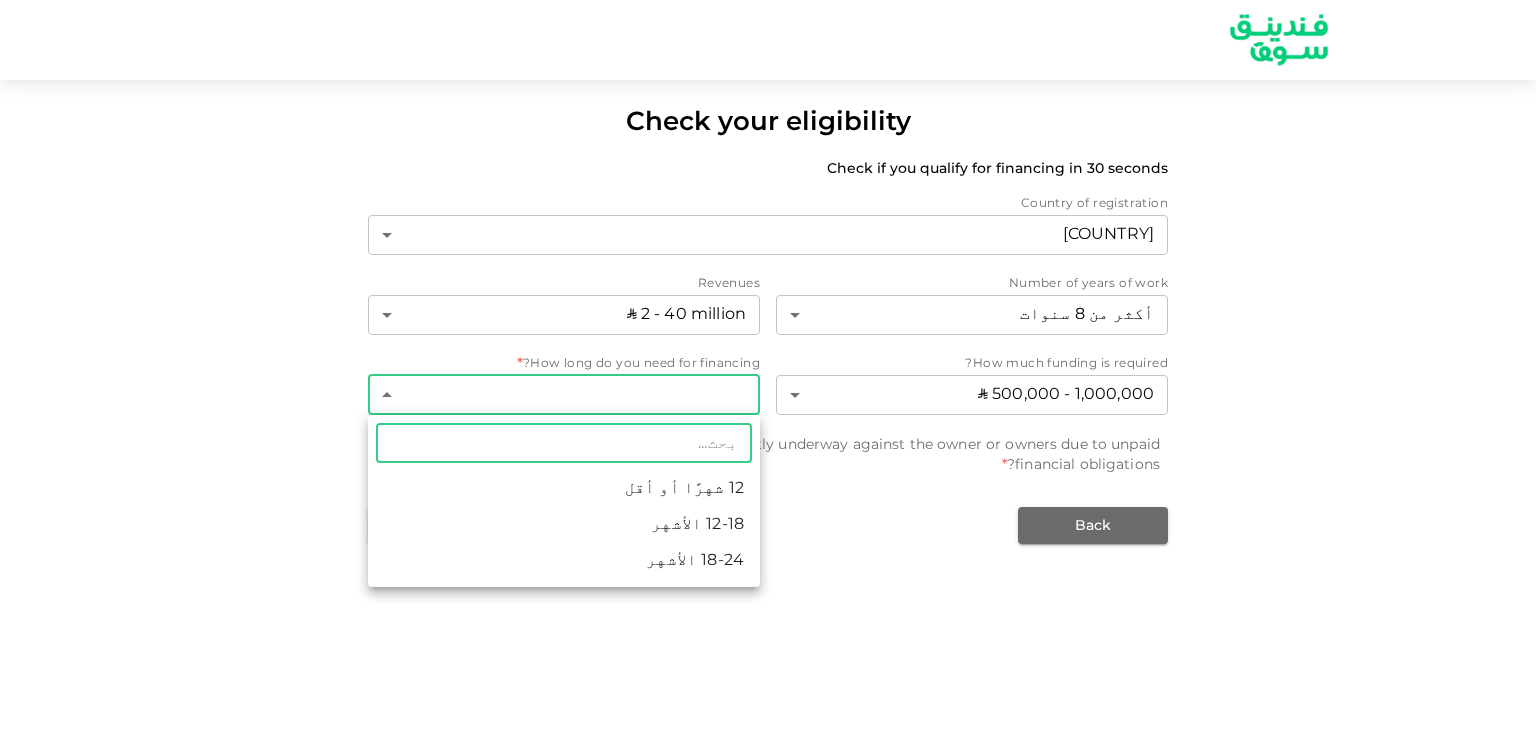 click on "Check your eligibility Check if you qualify for financing in 30 seconds   Country of registration Kingdom of Saudi Arabia 2 ​   Number of years of work أكثر من 8 سنوات 4 ​   Revenues ʢ 2 - 40 million 2 ​   How much funding is required? ʢ 500,000 - 1,000,000 2 ​   How long do you need for financing? * ​ ​ Is there any legal action currently underway against the owner or owners due to unpaid financial obligations?  * Yes no Back Get approved
Original text Rate this translation Your feedback will be used to help improve Google Translate ​ 12 شهرًا أو أقل 12-18 الأشهر 18-24 الأشهر" at bounding box center [768, 365] 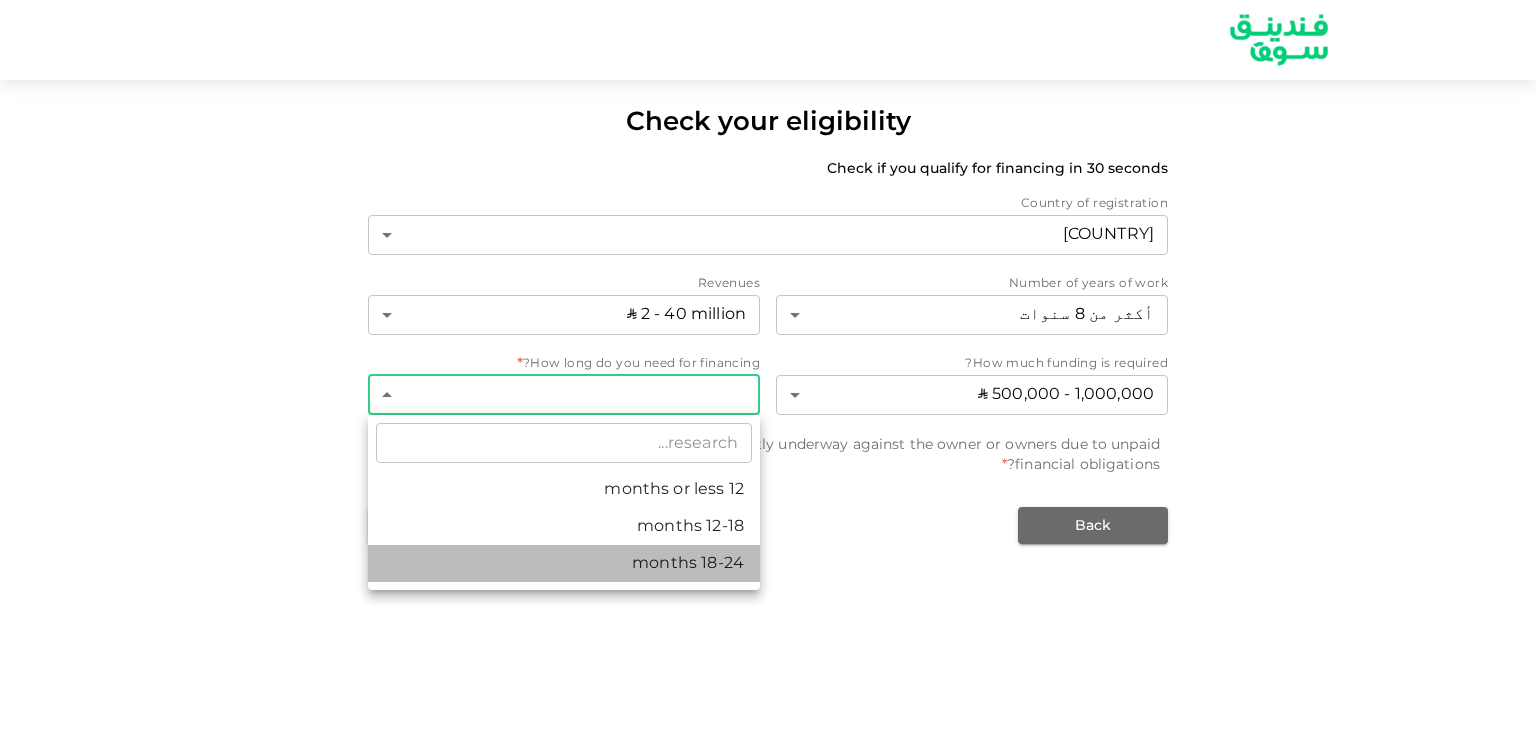 click on "18-24 months" at bounding box center (688, 563) 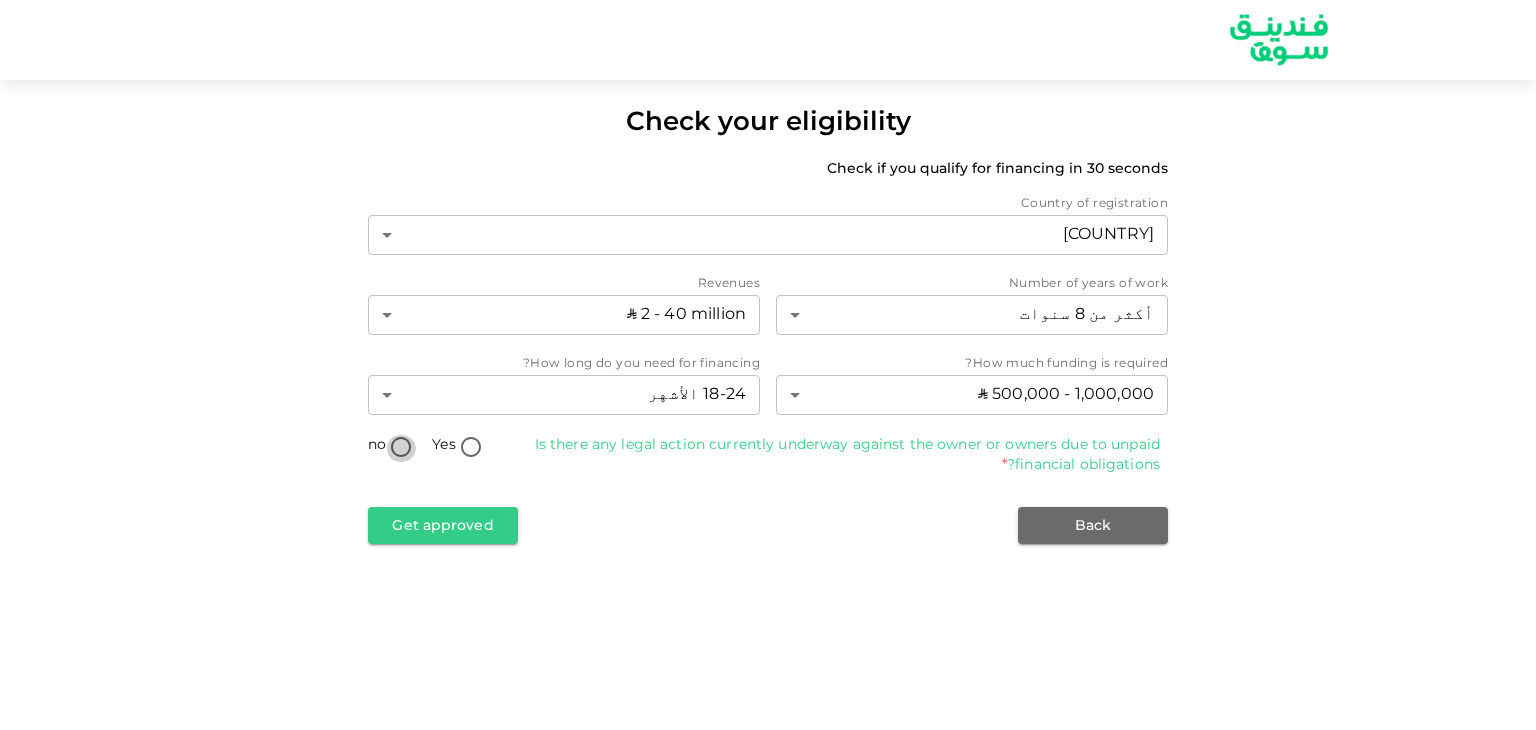 click on "no" at bounding box center [401, 448] 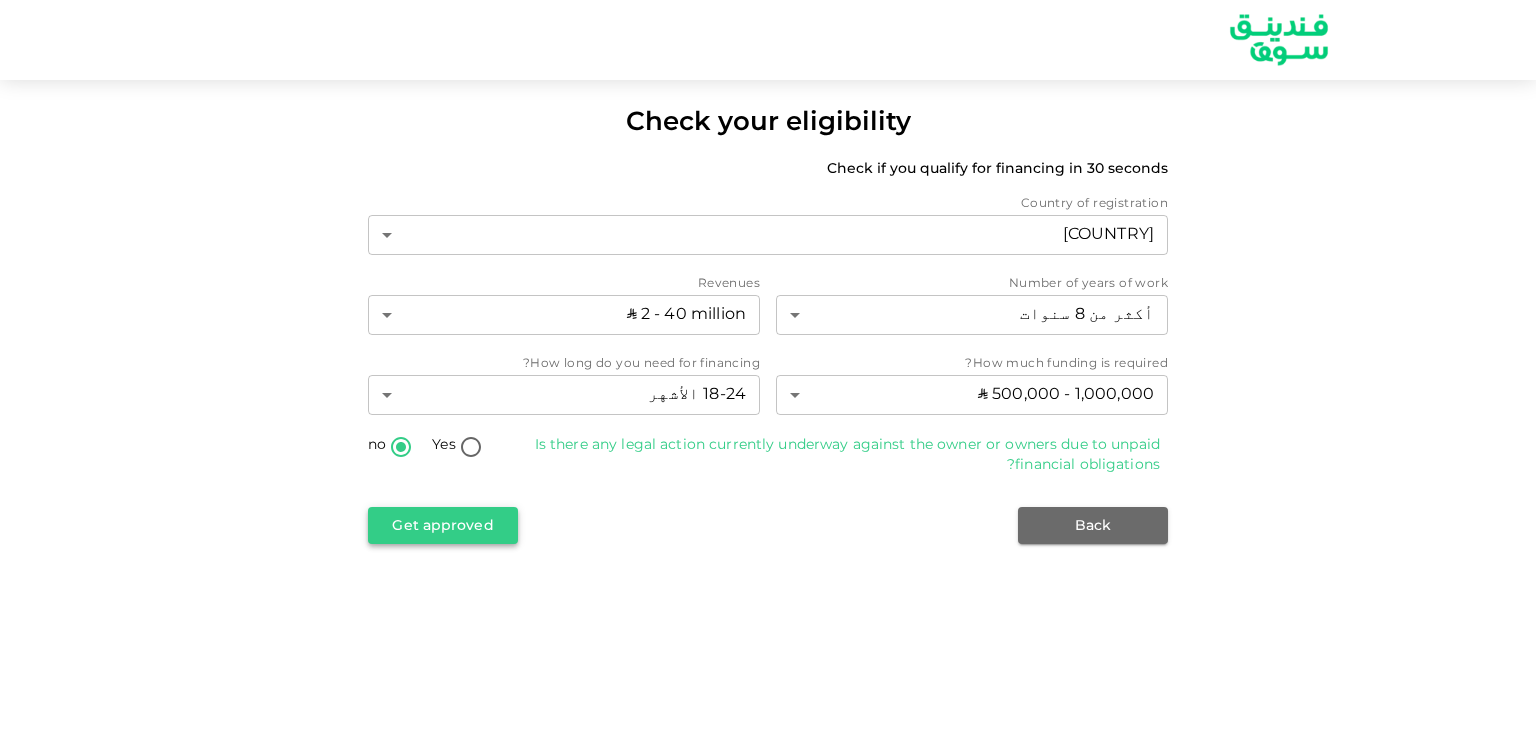 click on "Get approved" at bounding box center [442, 526] 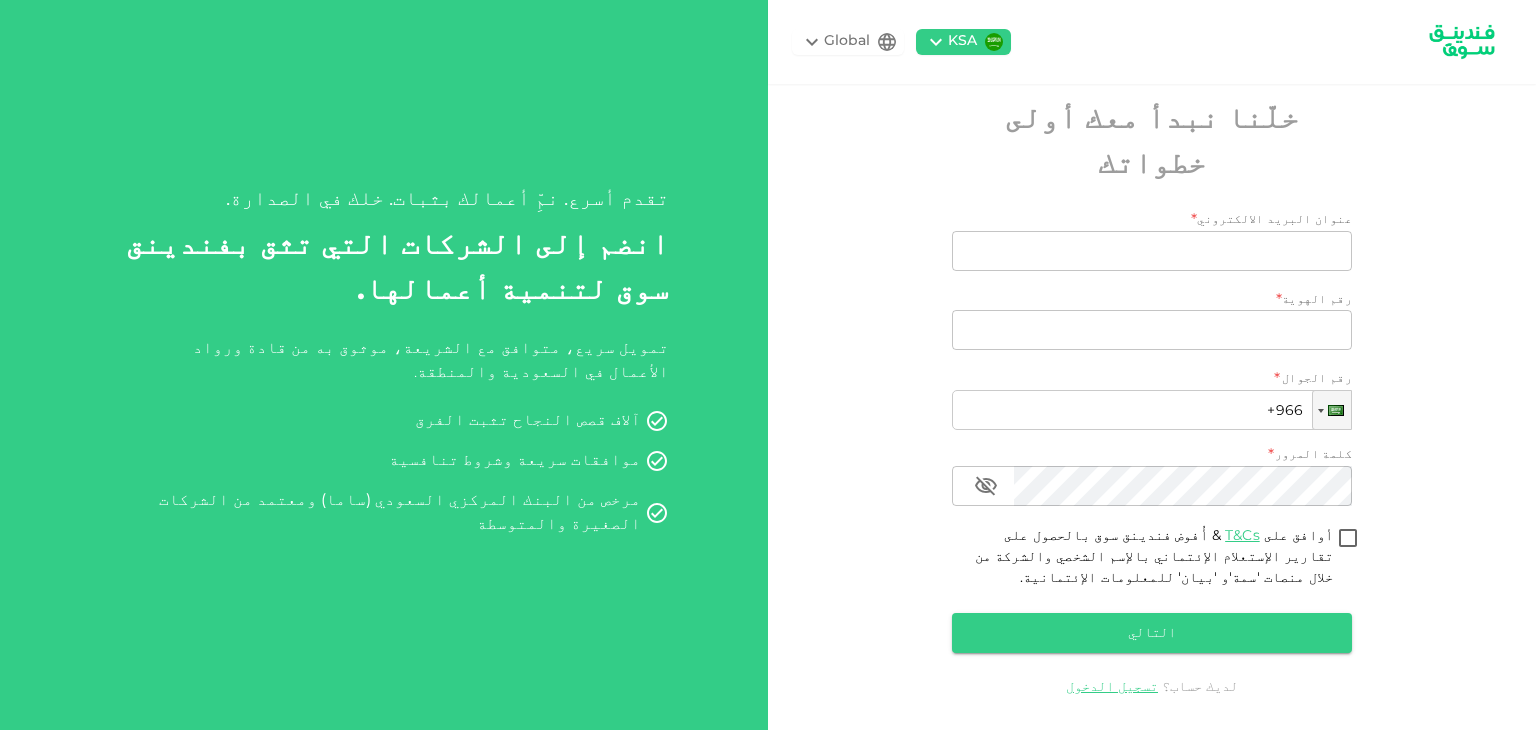 scroll, scrollTop: 0, scrollLeft: 0, axis: both 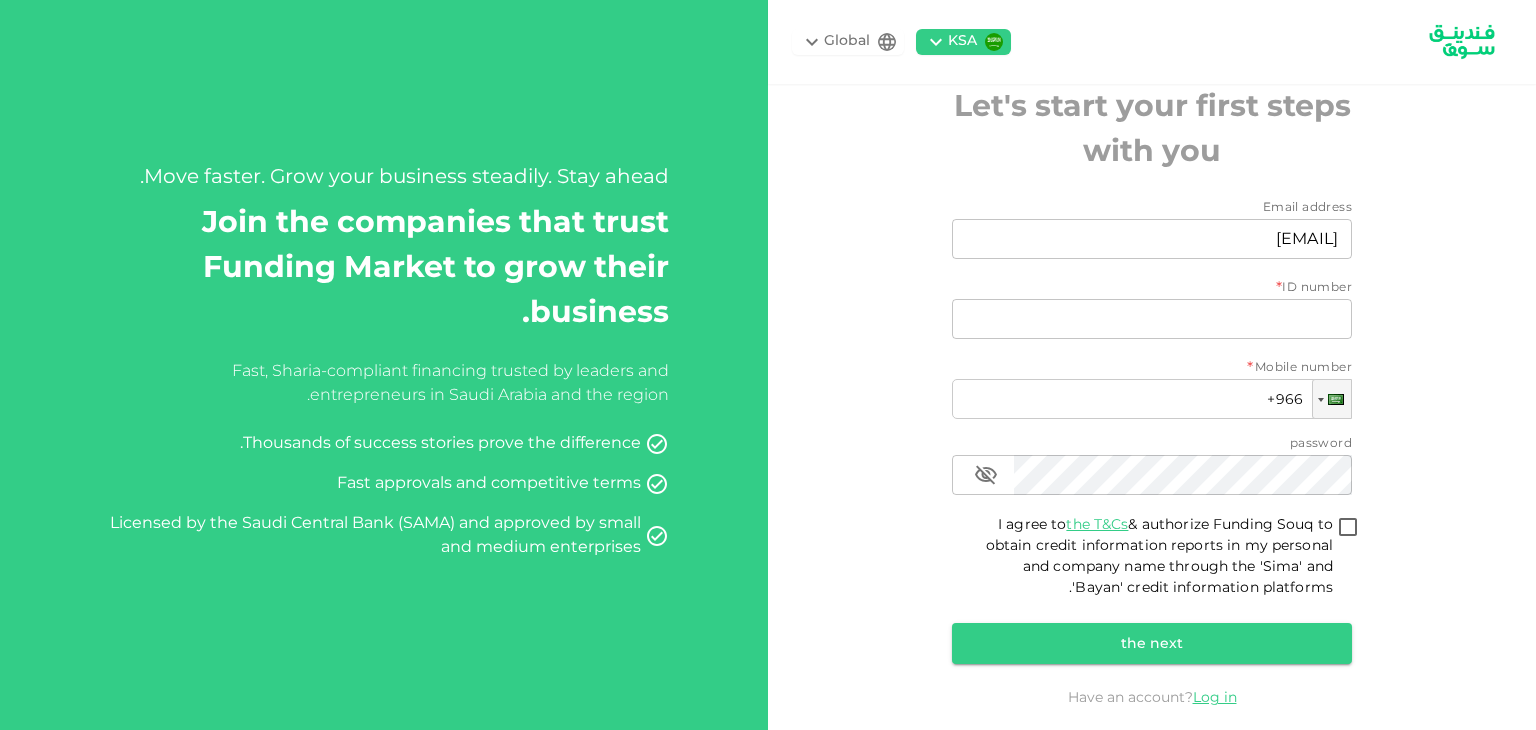 click on "KSA Global Let's start your first steps with you   Email address Email address vhans@bevarabaia.com Email address   ID number * ID number ID number   Mobile number * Phone +966   password password password I agree to  the T&Cs  & authorize Funding Souq to obtain credit information reports in my personal and company name through the 'Sima' and 'Bayan' credit information platforms.     the next Have an account?  Log in" at bounding box center [1152, 365] 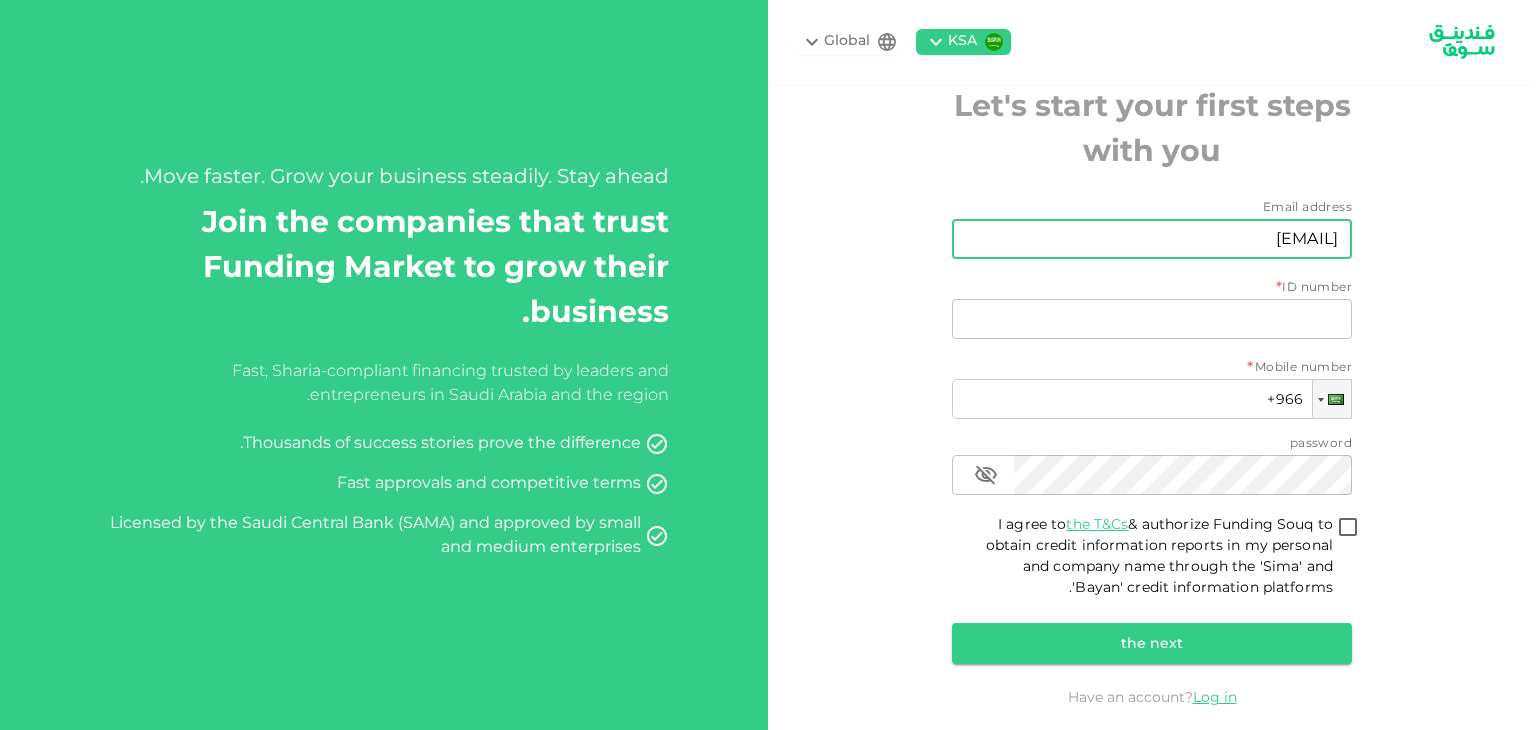 click on "vhans@bevarabaia.com" at bounding box center [1163, 239] 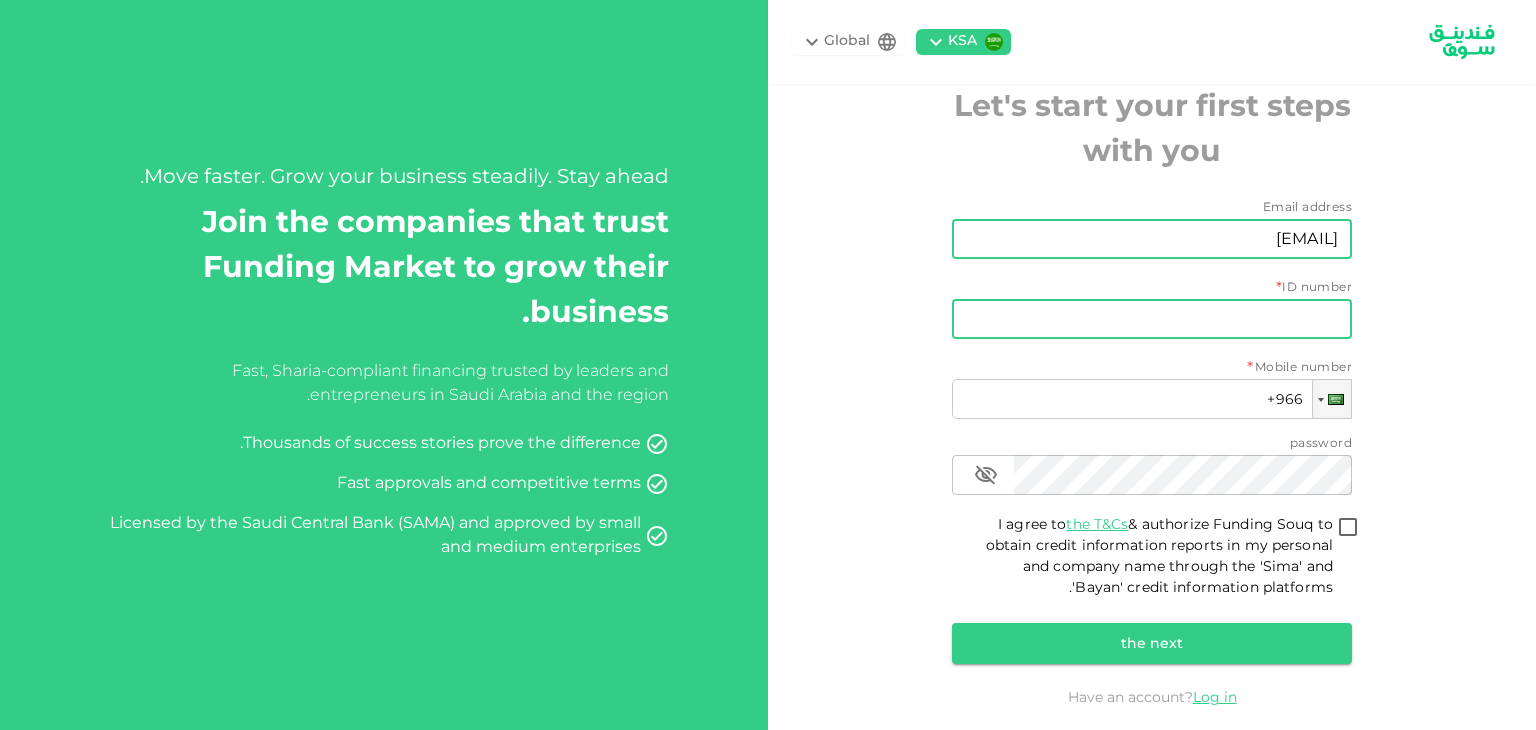 type on "[EMAIL]" 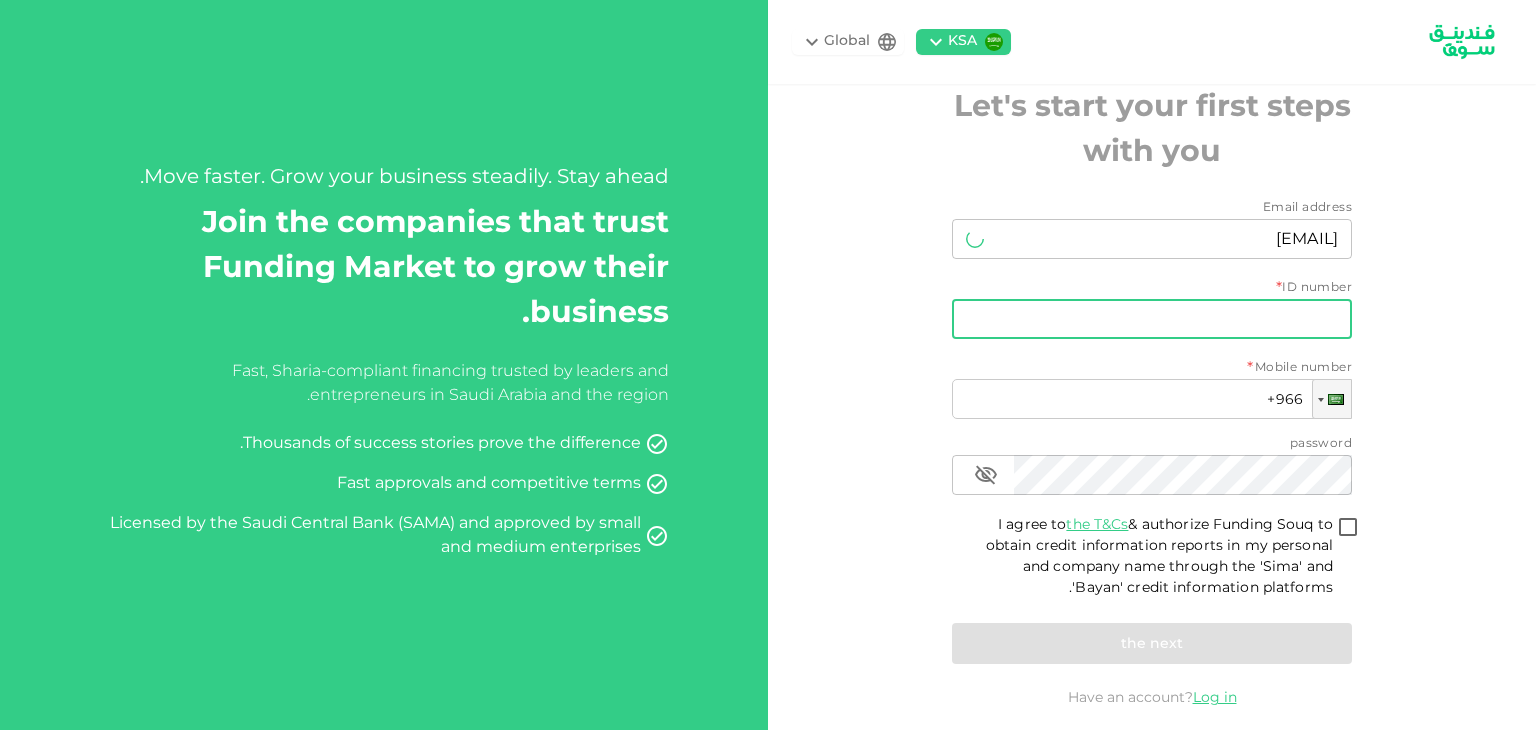 click on "ID number" at bounding box center (1152, 319) 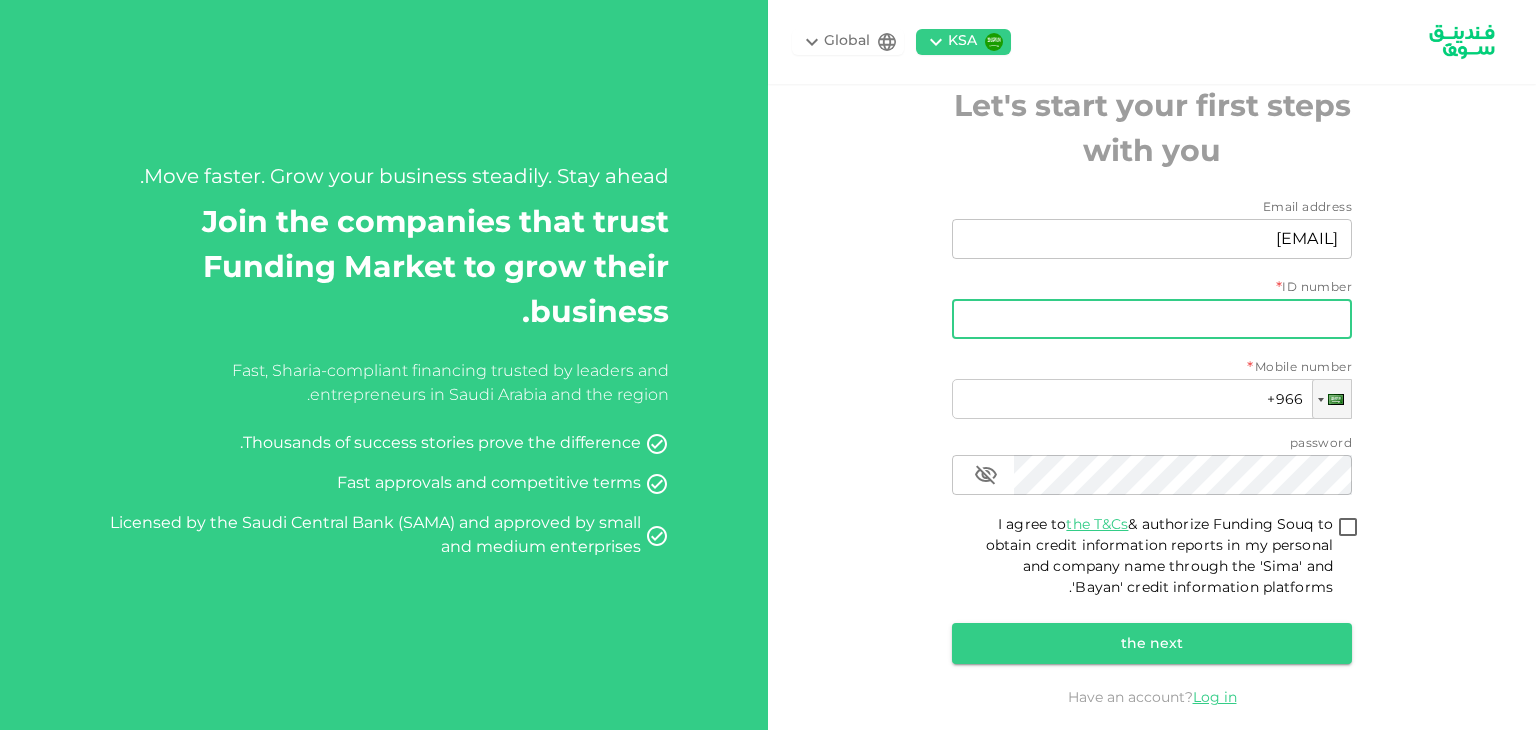 type on "[NUMBER]" 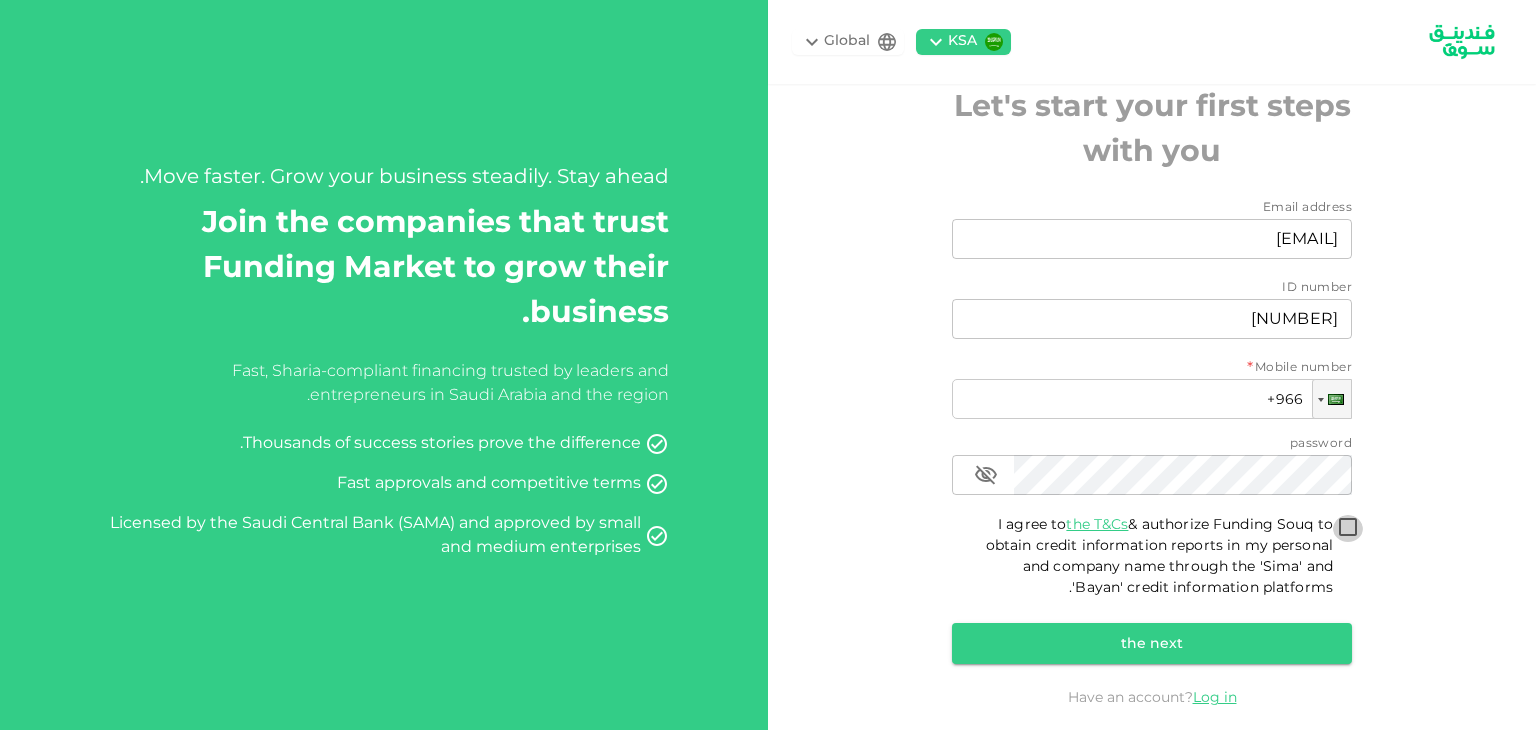 click on "I agree to  the T&Cs  & authorize Funding Souq to obtain credit information reports in my personal and company name through the 'Sima' and 'Bayan' credit information platforms." at bounding box center [1348, 528] 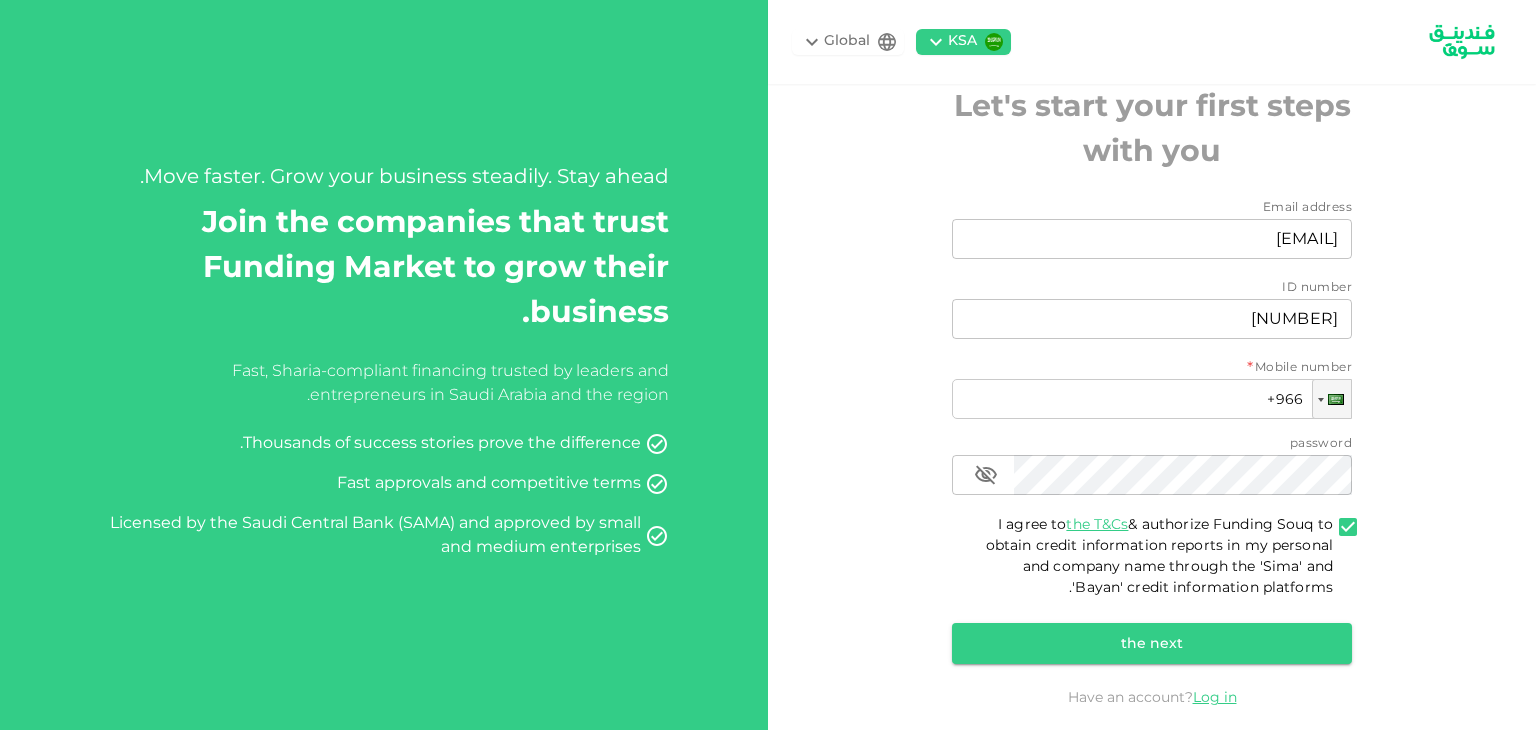 click on "Email address Email address vhans@bevarabia.com Email address   ID number ID number 2321925253 ID number   Mobile number * Phone +966   password password password I agree to  the T&Cs  & authorize Funding Souq to obtain credit information reports in my personal and company name through the 'Sima' and 'Bayan' credit information platforms.     the next Have an account?  Log in" at bounding box center (1152, 453) 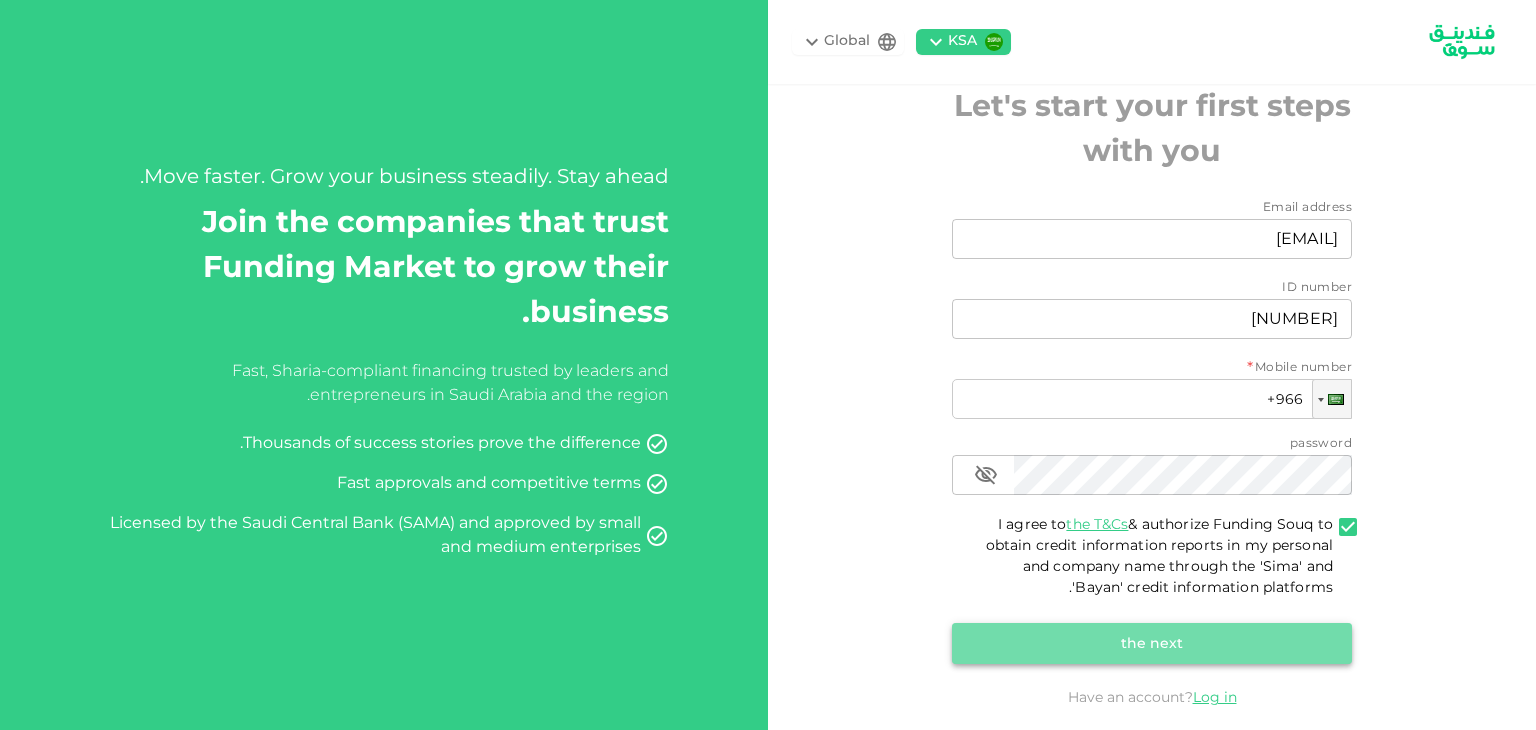 click on "the next" at bounding box center (1152, 644) 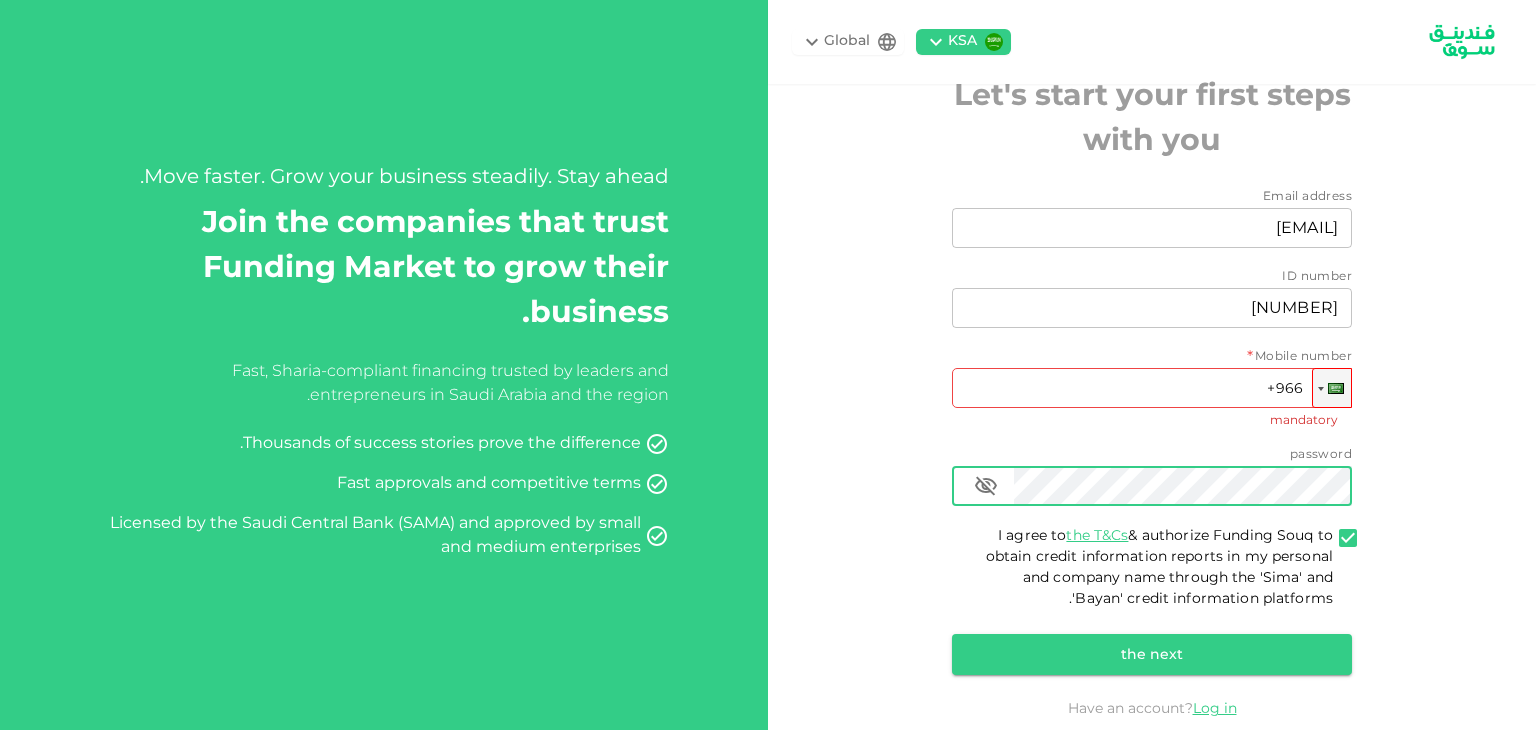click 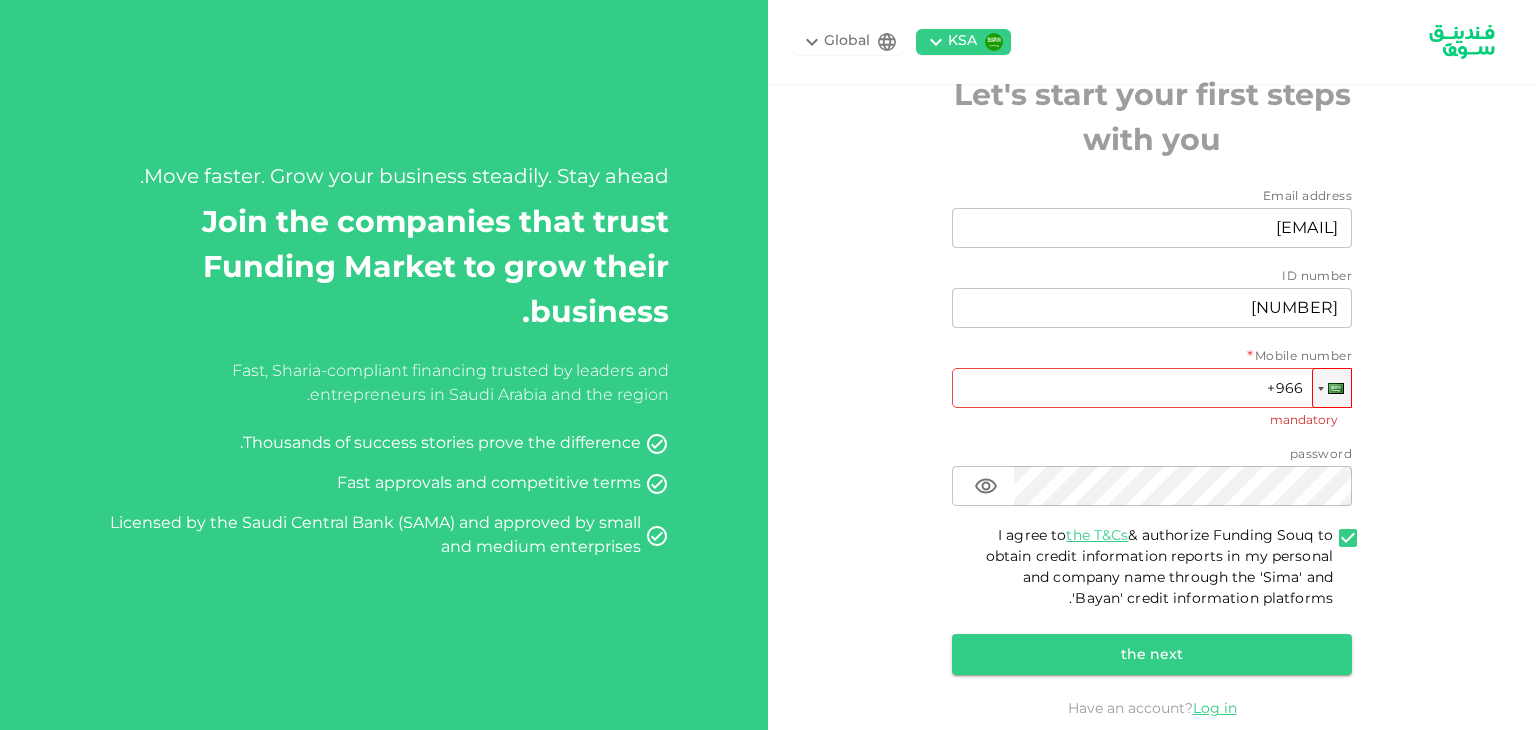 click on "KSA Global Let's start your first steps with you   Email address Email address vhans@bevarabia.com Email address   ID number ID number 2321925253 ID number   Mobile number * Phone +966 mandatory   password password password I agree to  the T&Cs  & authorize Funding Souq to obtain credit information reports in my personal and company name through the 'Sima' and 'Bayan' credit information platforms.     the next Have an account?  Log in" at bounding box center [1152, 365] 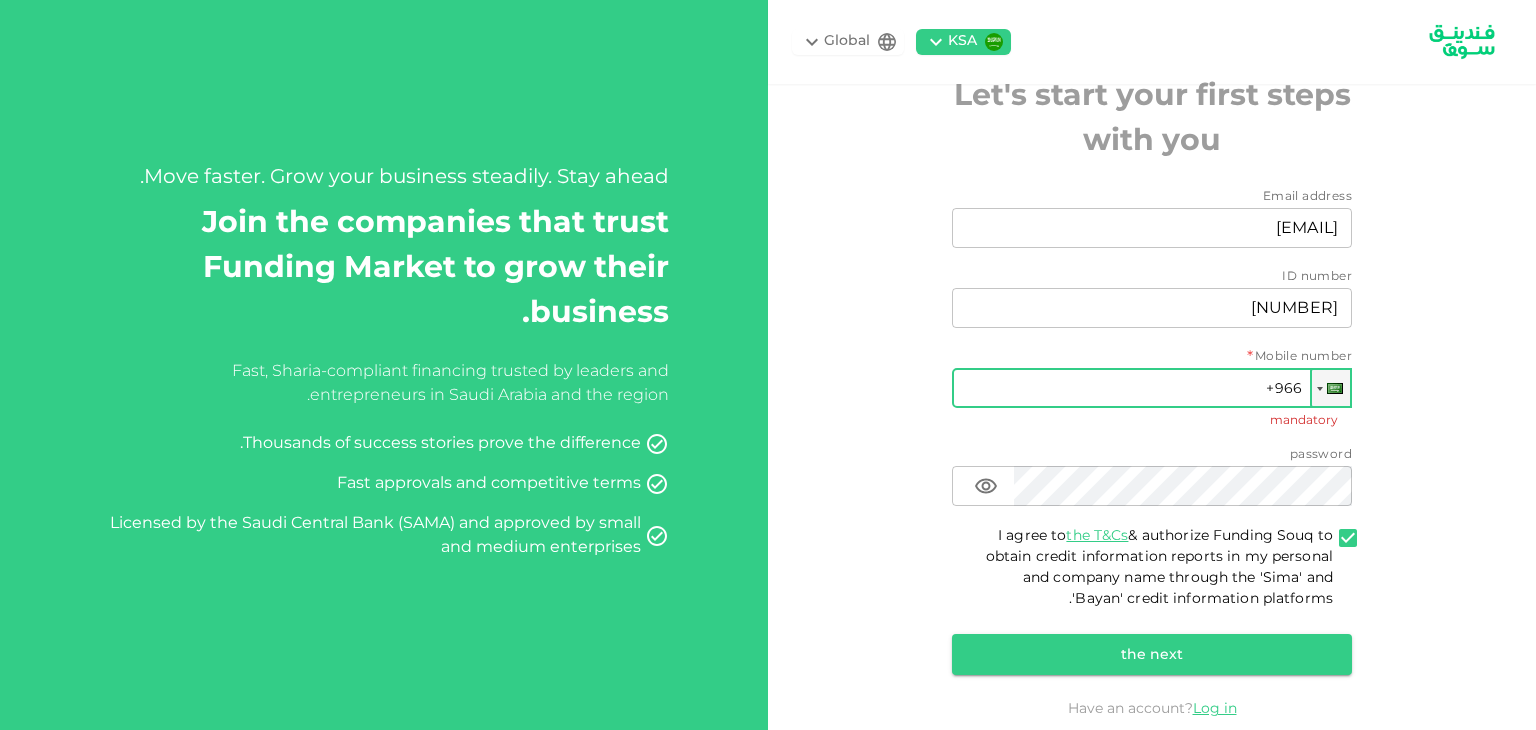 click on "+966" at bounding box center (1152, 388) 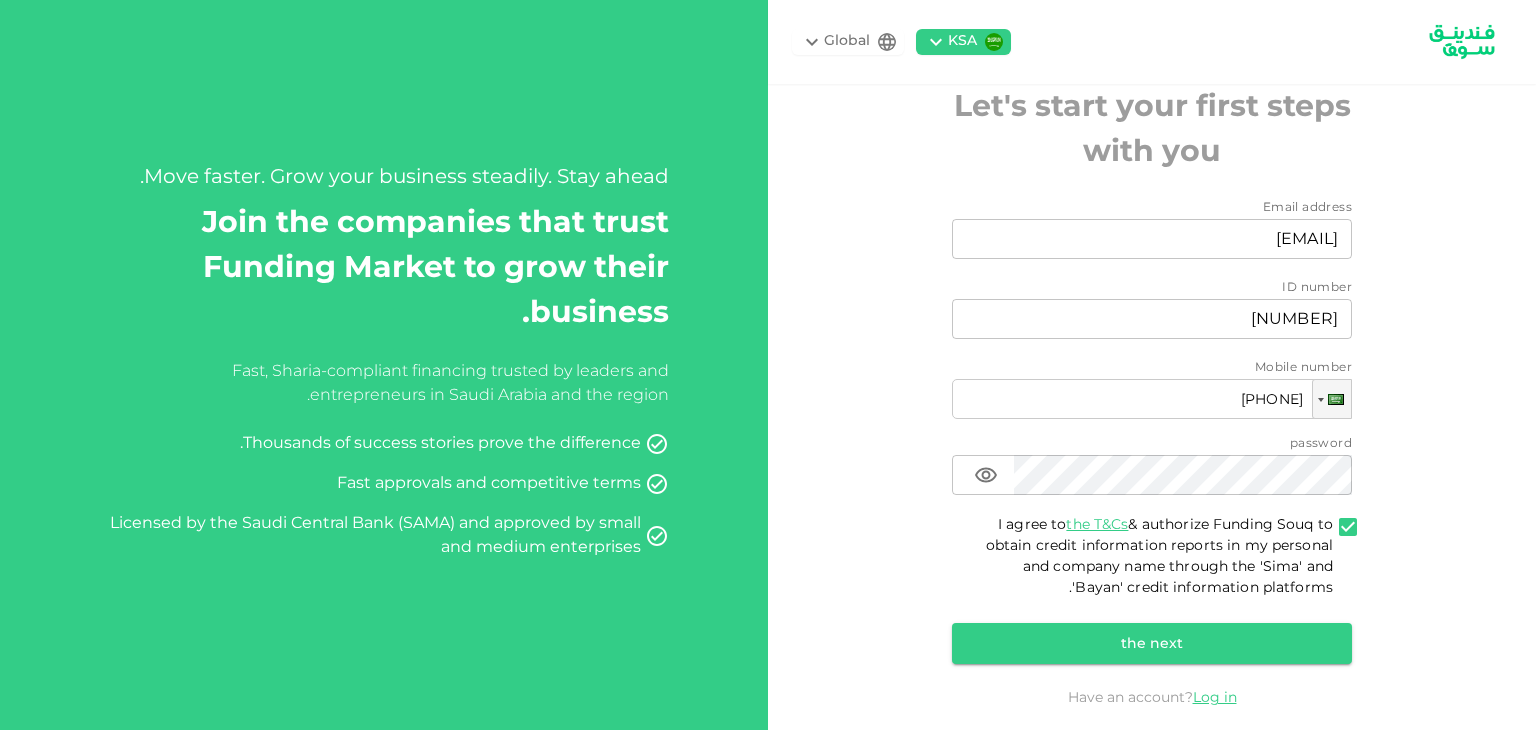 click on "KSA Global Let's start your first steps with you   Email address Email address vhans@bevarabia.com Email address   ID number ID number 2321925253 ID number   Mobile number Phone +966 538 688 530   password password password I agree to  the T&Cs  & authorize Funding Souq to obtain credit information reports in my personal and company name through the 'Sima' and 'Bayan' credit information platforms.     the next Have an account?  Log in" at bounding box center (1152, 365) 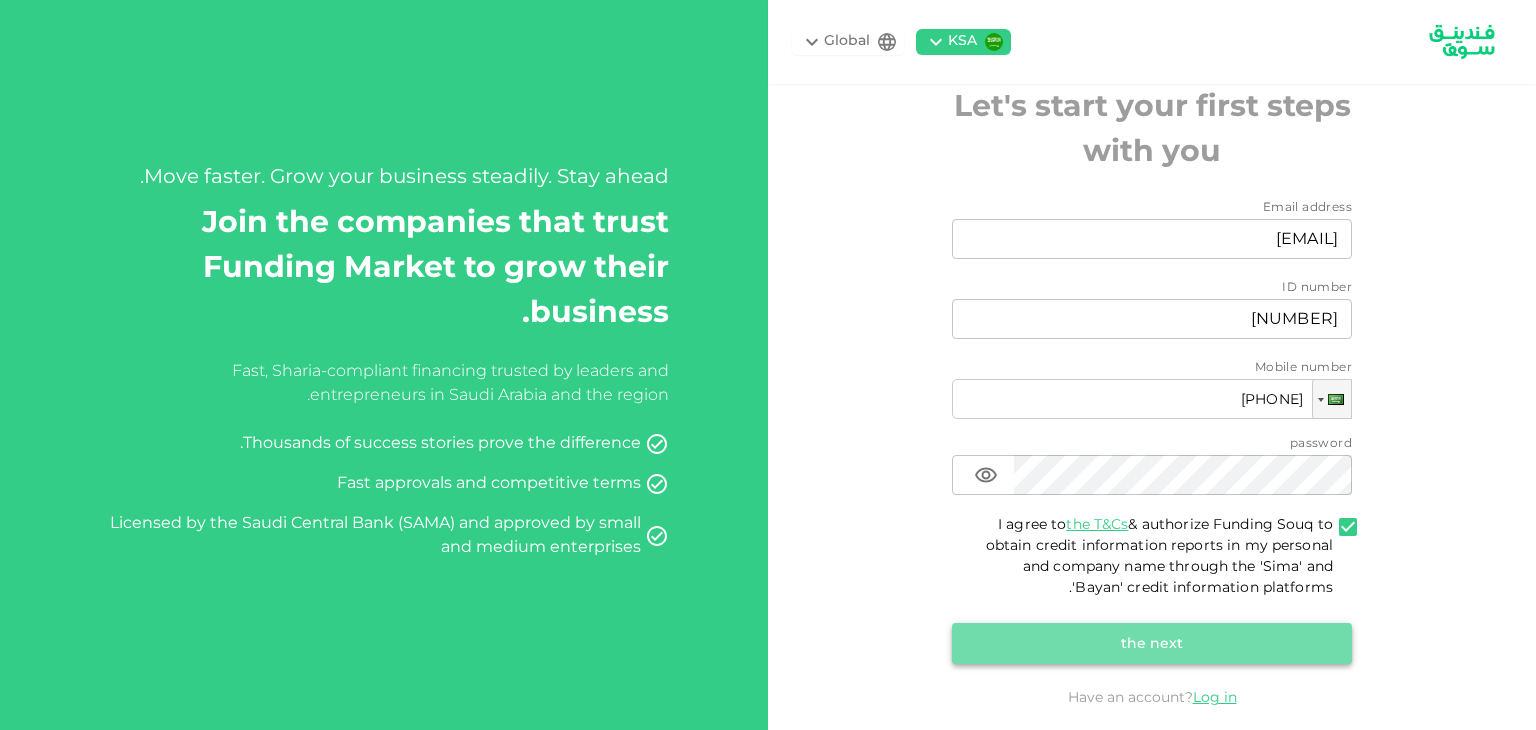 click on "the next" at bounding box center [1152, 643] 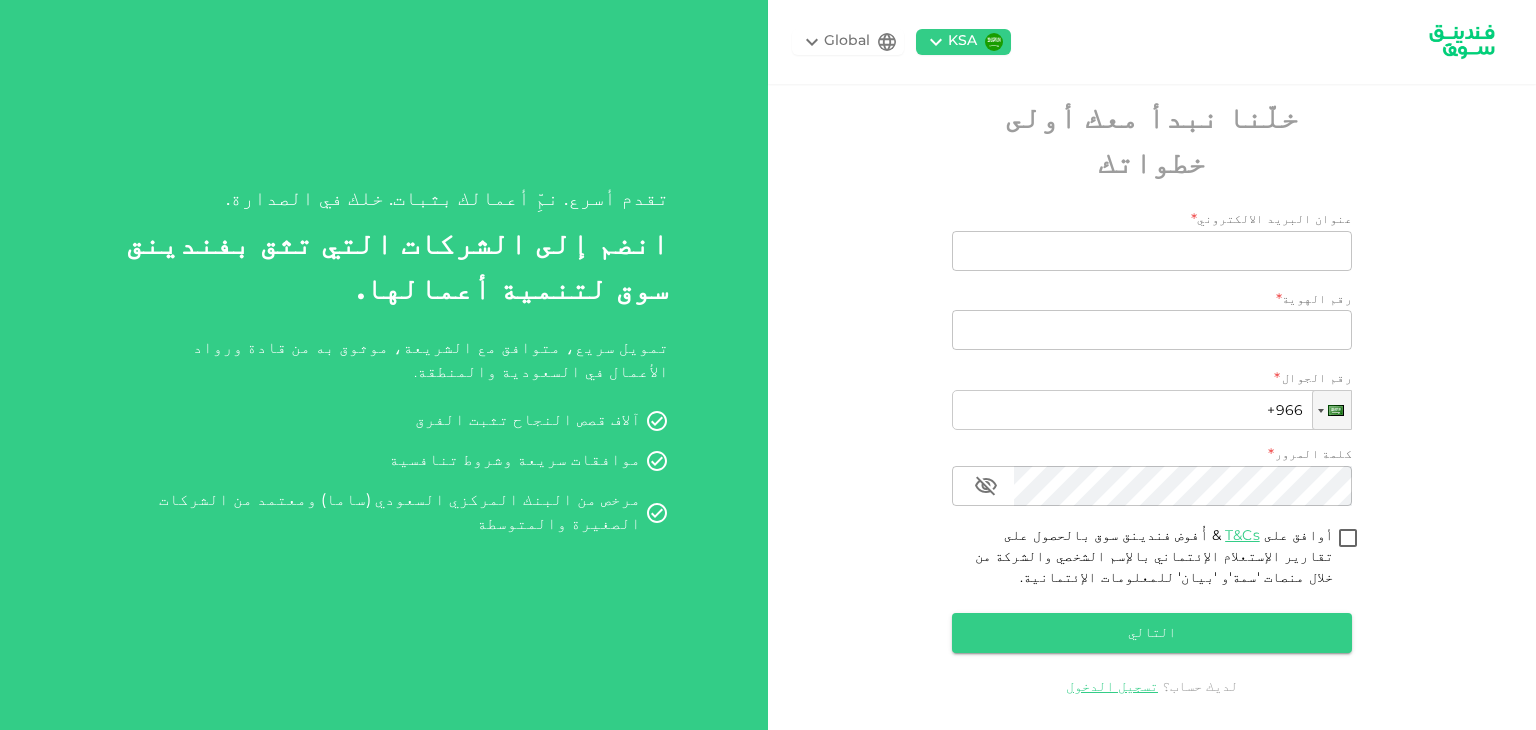 scroll, scrollTop: 0, scrollLeft: 0, axis: both 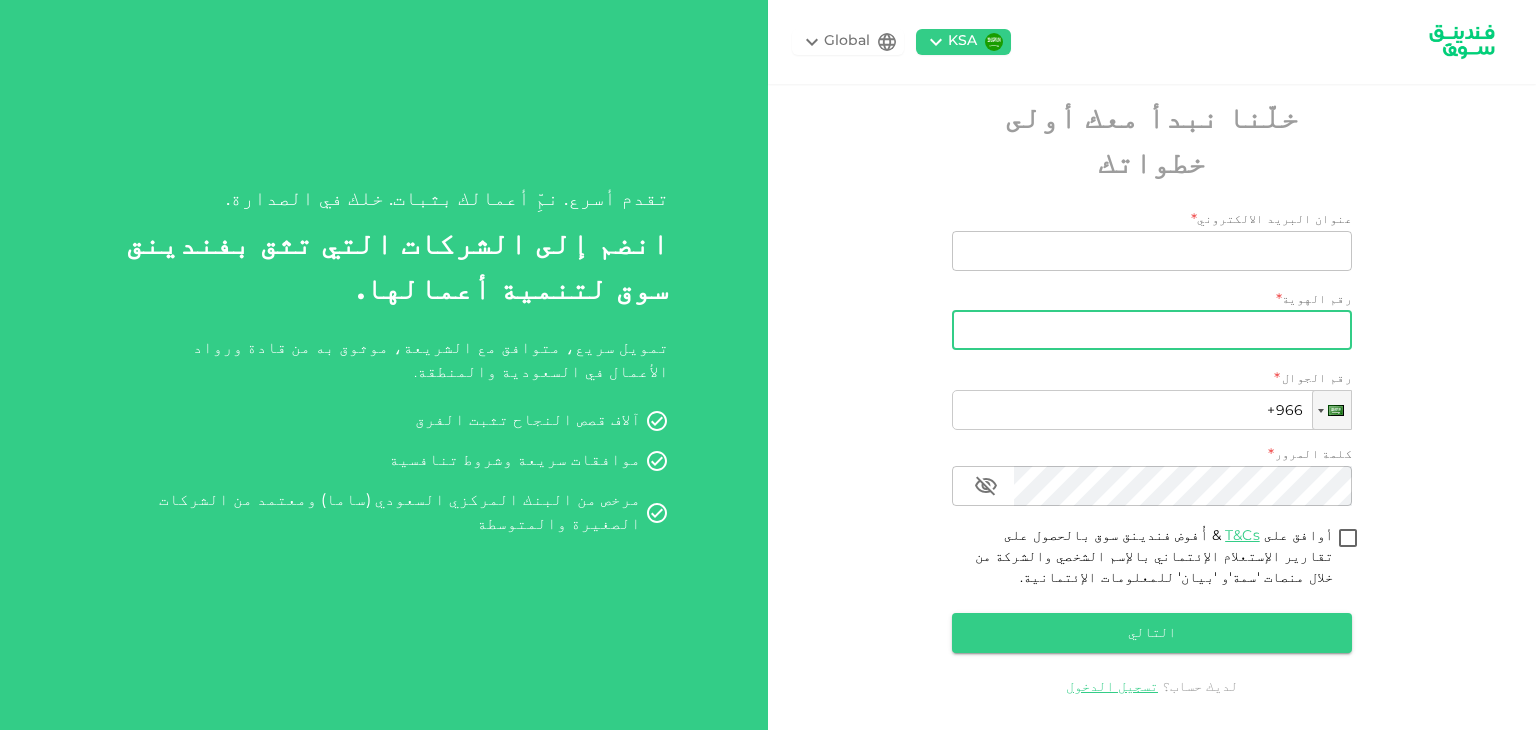type on "[EMAIL]" 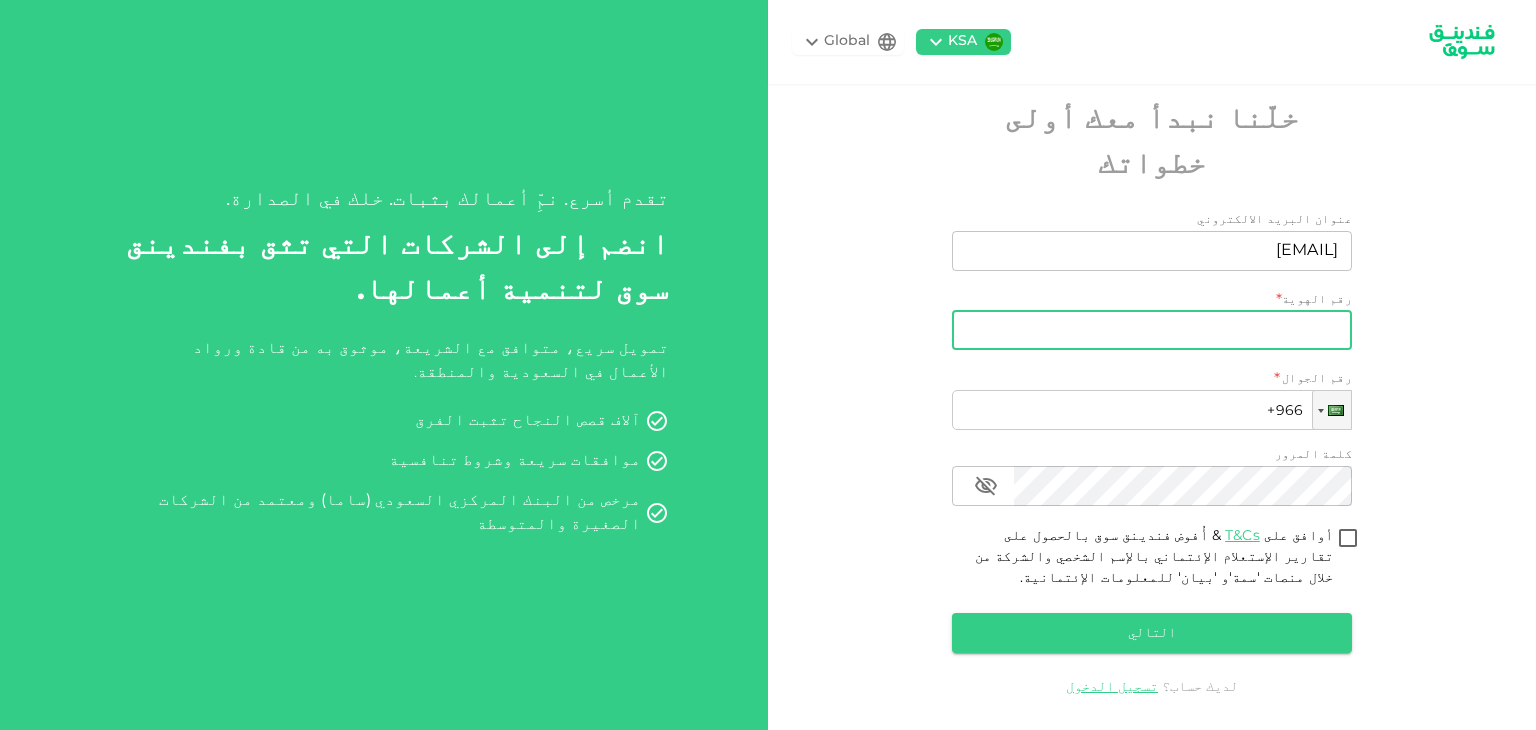 click on "رقم الهوية" at bounding box center [1152, 330] 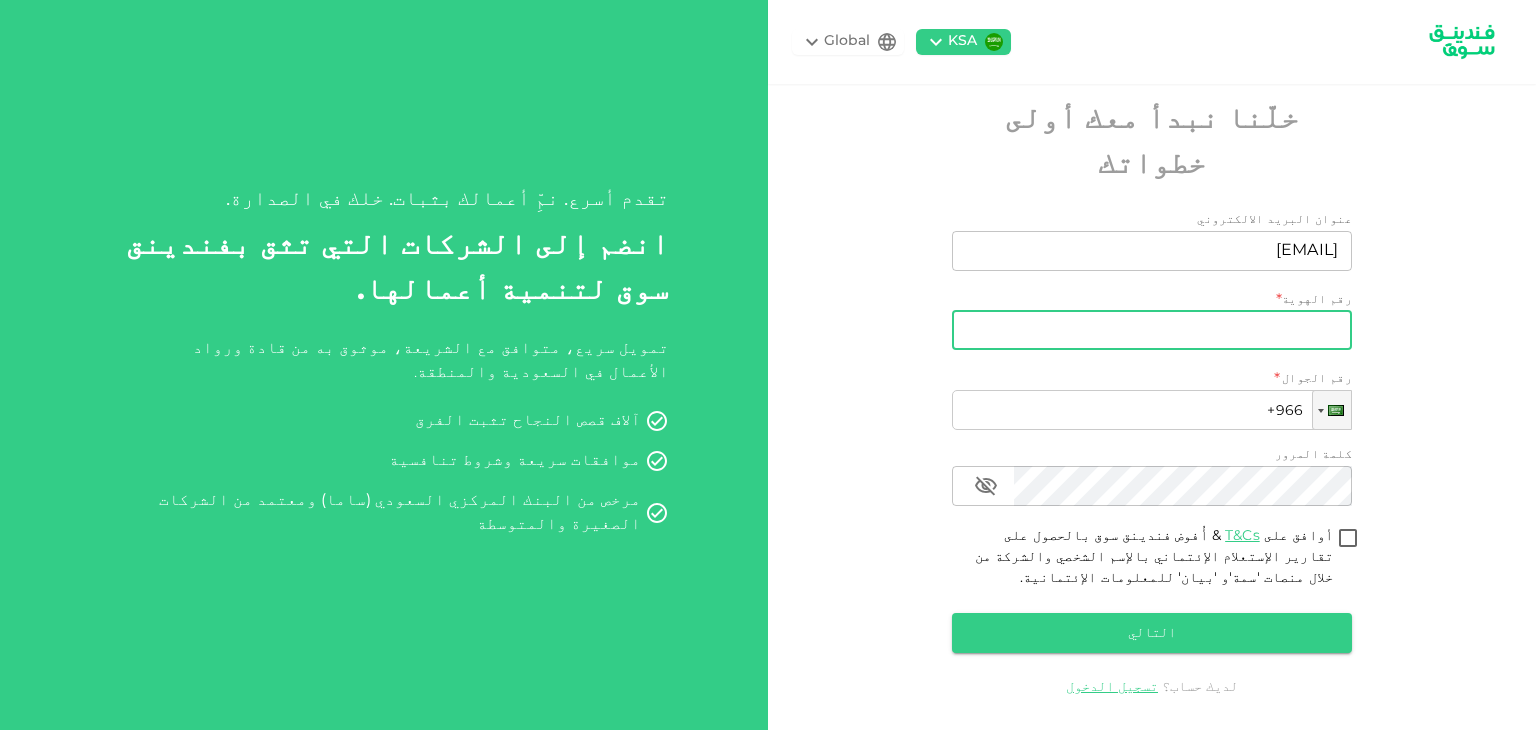 type on "[NUMBER]" 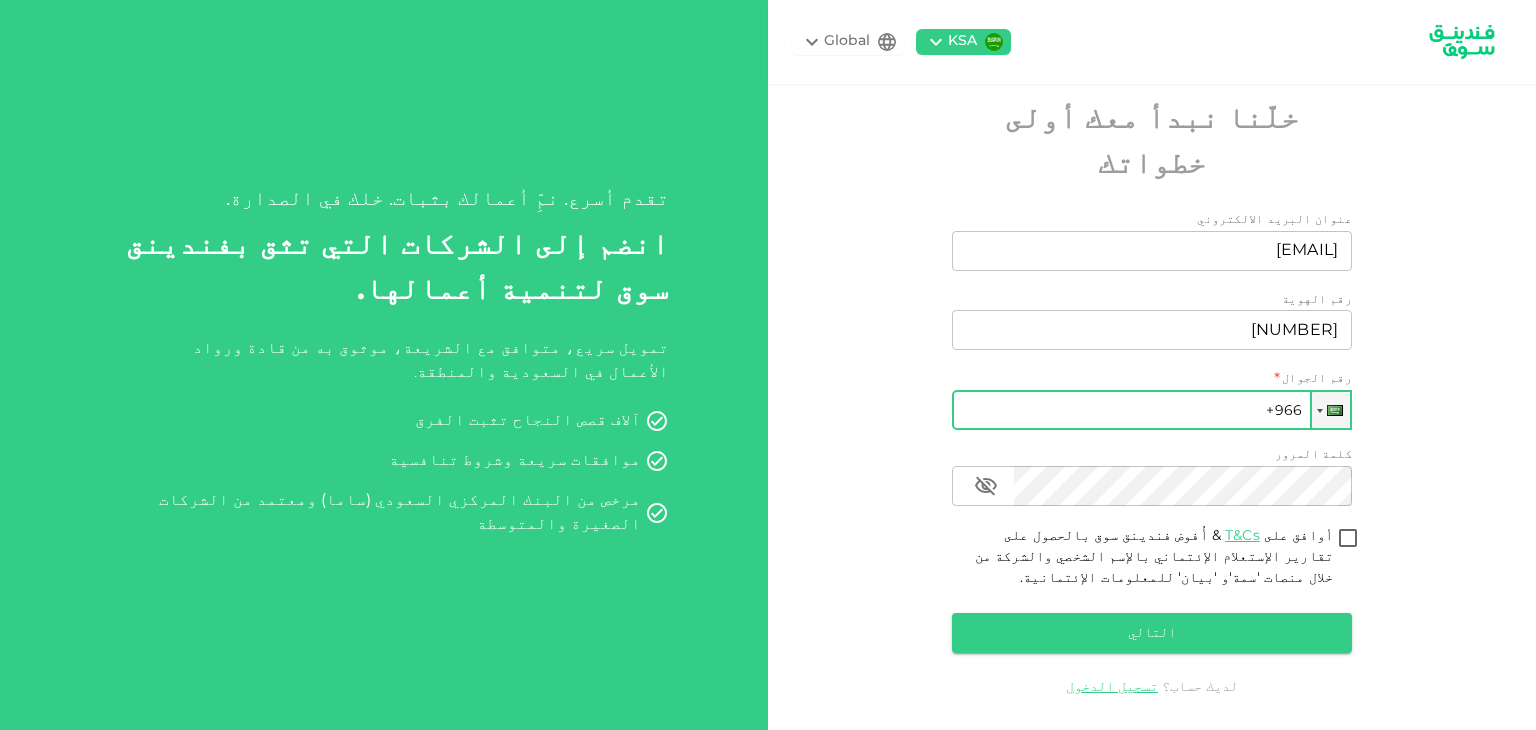 click on "+966" at bounding box center (1152, 410) 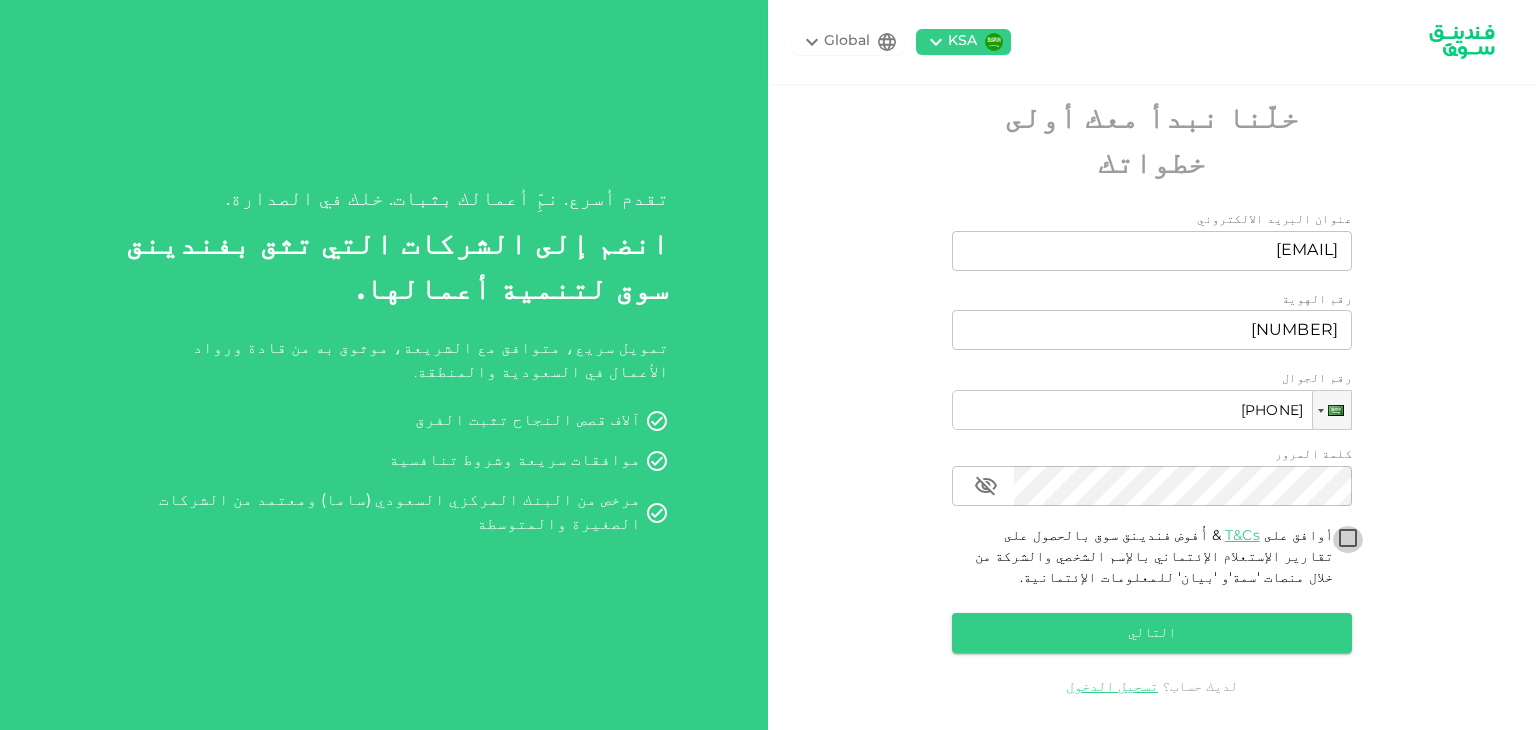click on "أوافق على   T&Cs   & أُفوض فندينق سوق بالحصول على تقارير الإستعلام الإئتماني بالإسم الشخصي والشركة من خلال منصات 'سمة'و 'بيان' للمعلومات الإئتمانية." at bounding box center (1348, 539) 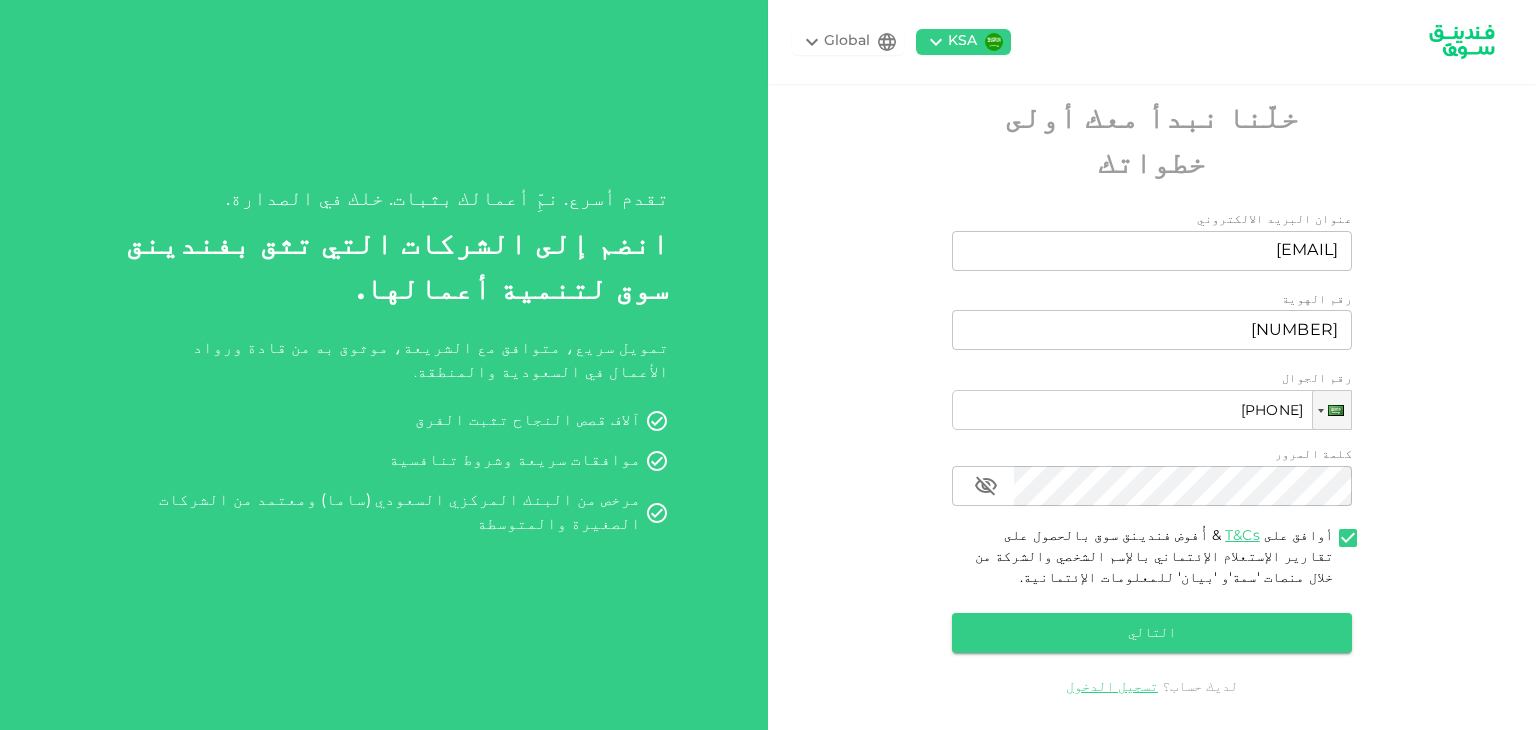 click on "عنوان البريد الالكتروني عنوان البريد الالكتروني [EMAIL] عنوان البريد الالكتروني رقم الهوية رقم الهوية [NUMBER] رقم الهوية رقم الجوال Phone [PHONE] كلمة المرور كلمة المرور كلمة المرور أوافق على T&Cs & أُفوض فندينق سوق بالحصول على تقارير الإستعلام الإئتماني بالإسم الشخصي والشركة من خلال منصات 'سمة'و 'بيان' للمعلومات الإئتمانية. التالي" at bounding box center (1152, 436) 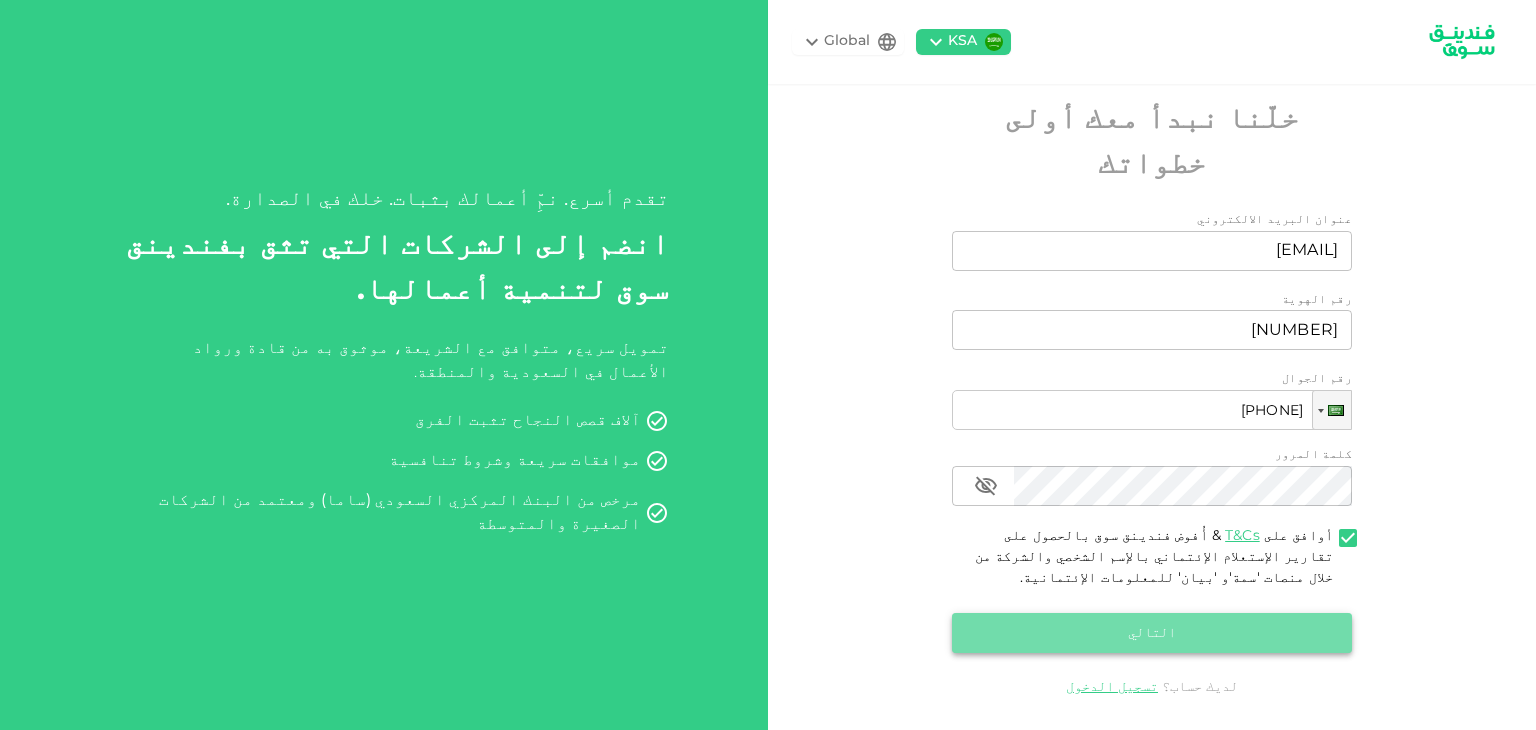 click on "التالي" at bounding box center [1152, 633] 